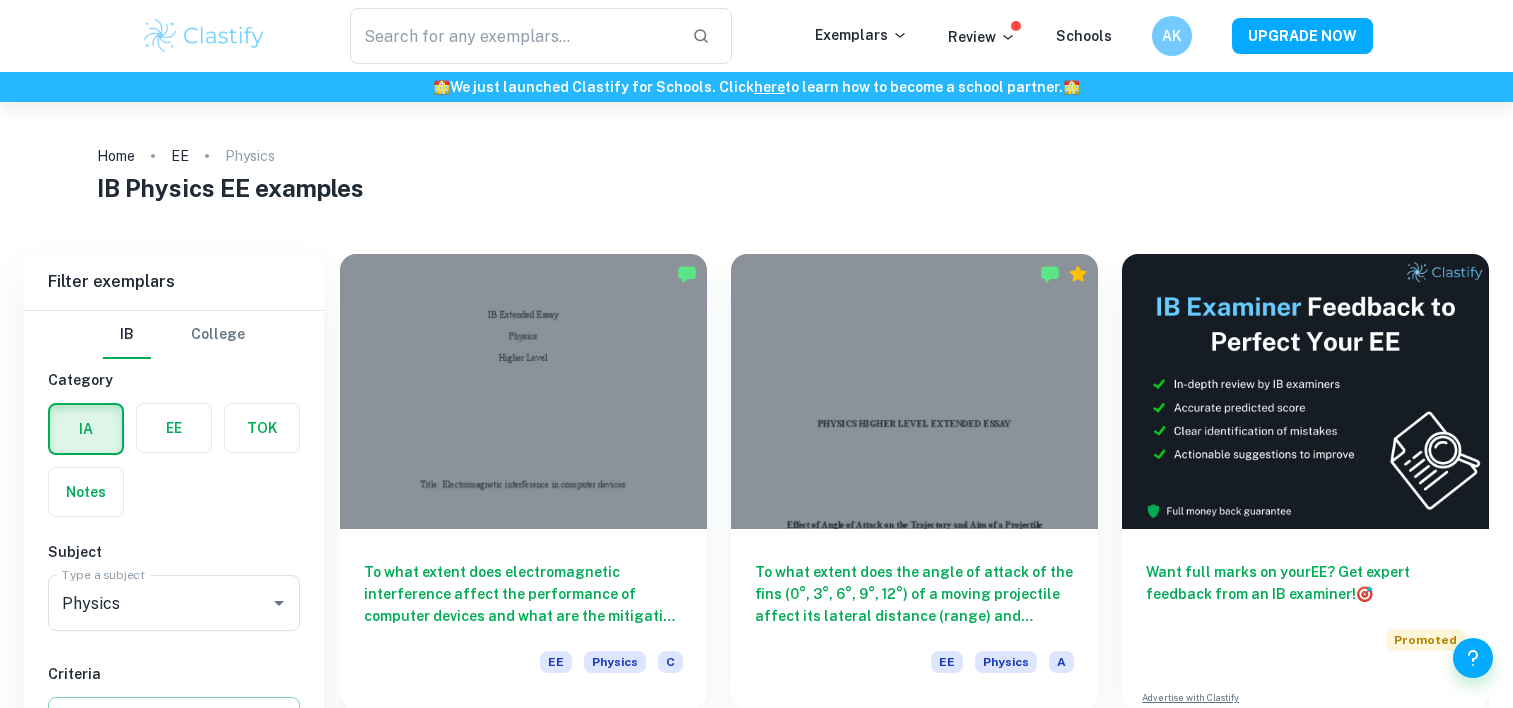 scroll, scrollTop: 348, scrollLeft: 0, axis: vertical 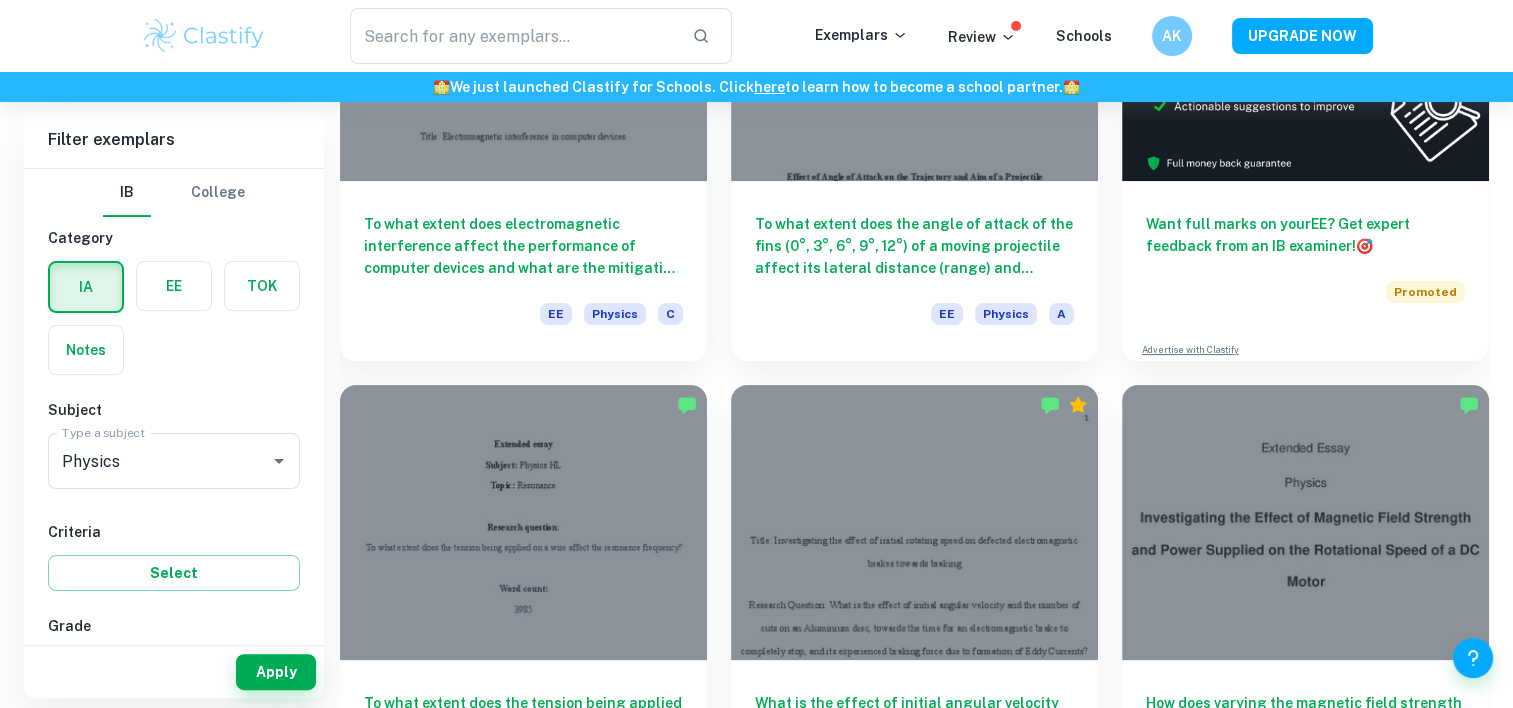 click on "Physics Type a subject" at bounding box center [174, 461] 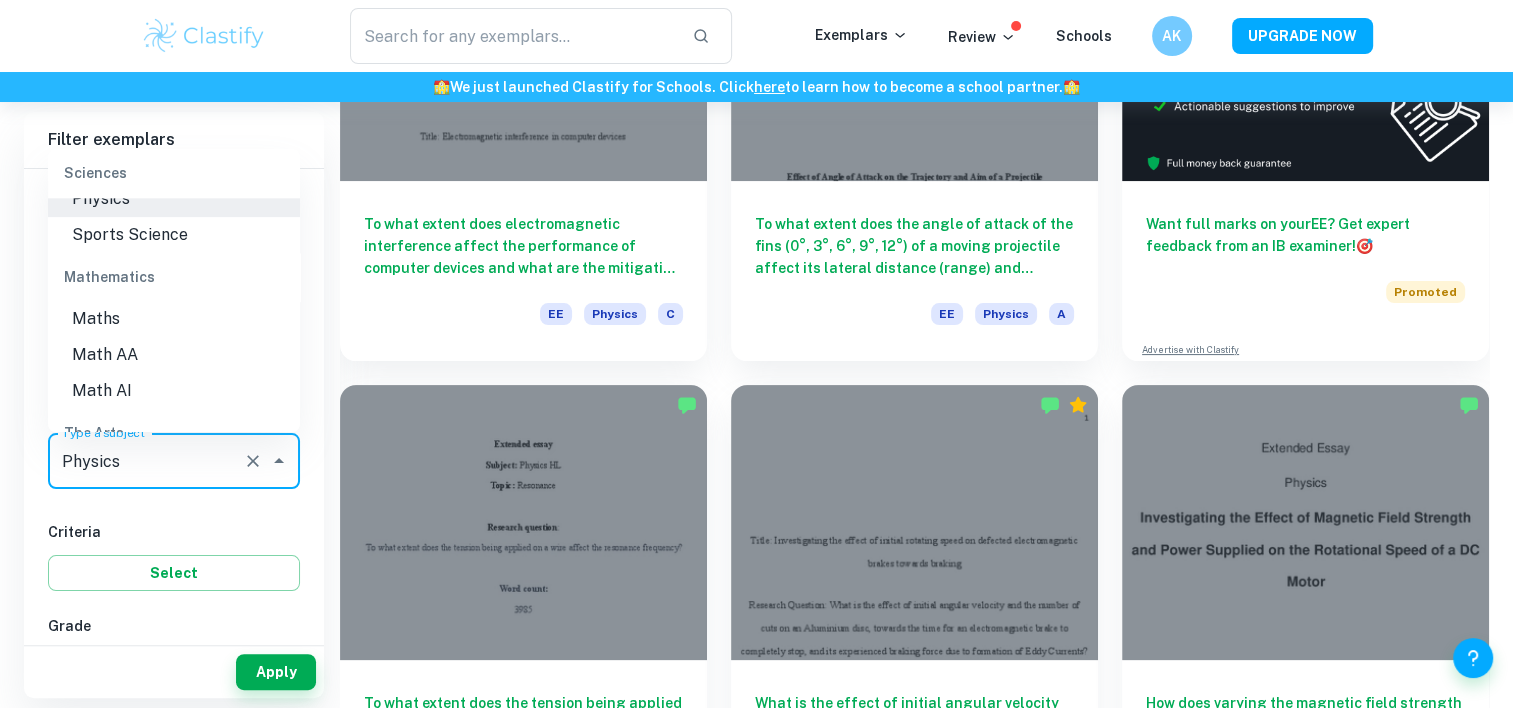 scroll, scrollTop: 2657, scrollLeft: 0, axis: vertical 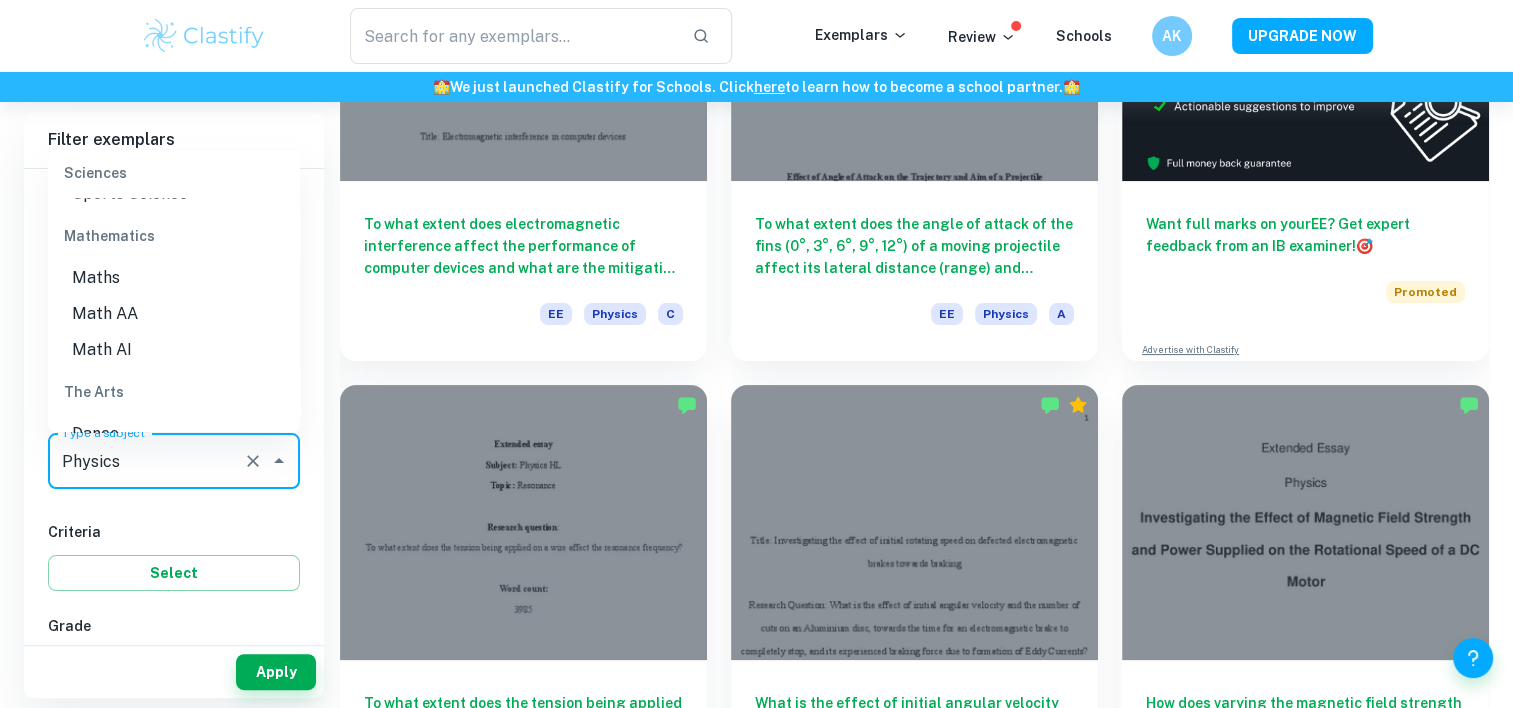 click on "Math AA" at bounding box center [174, 314] 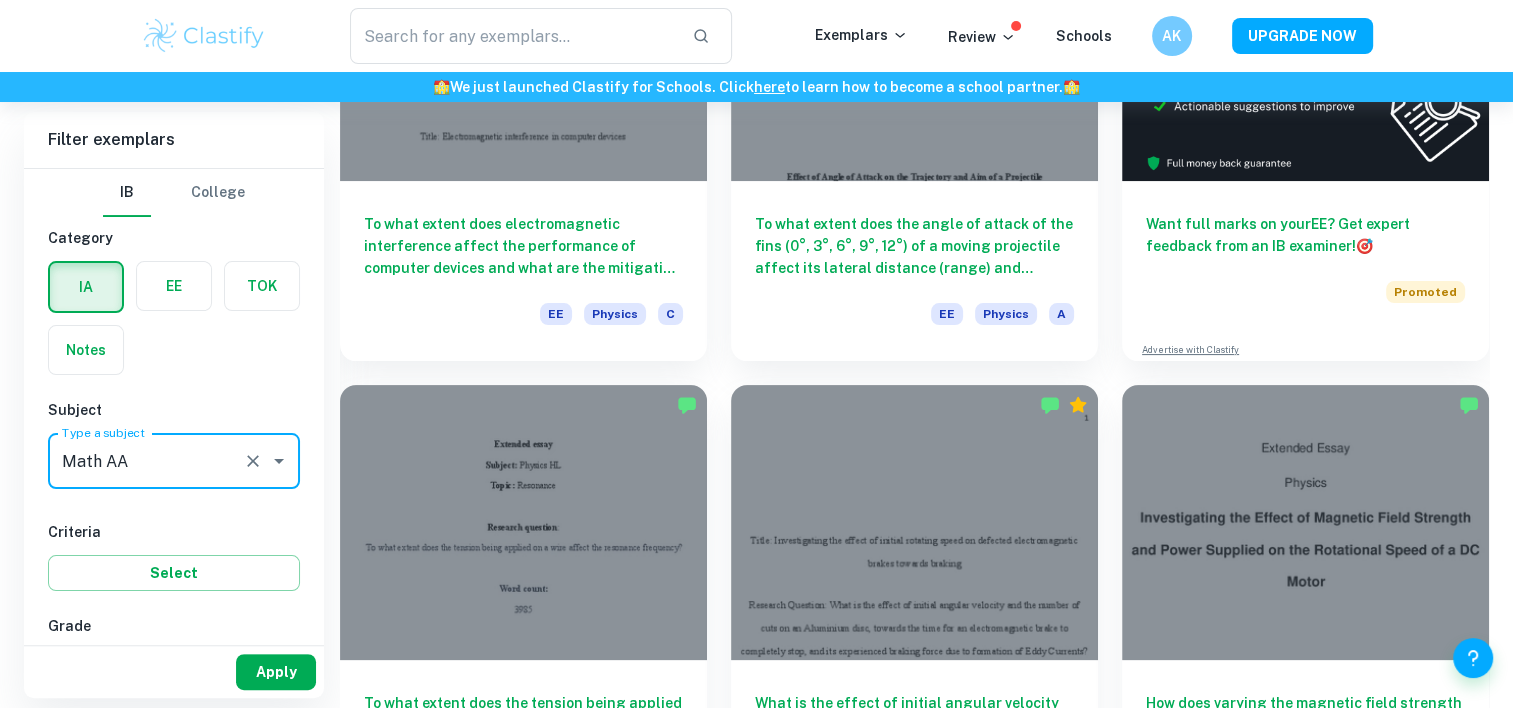click on "Apply" at bounding box center (276, 672) 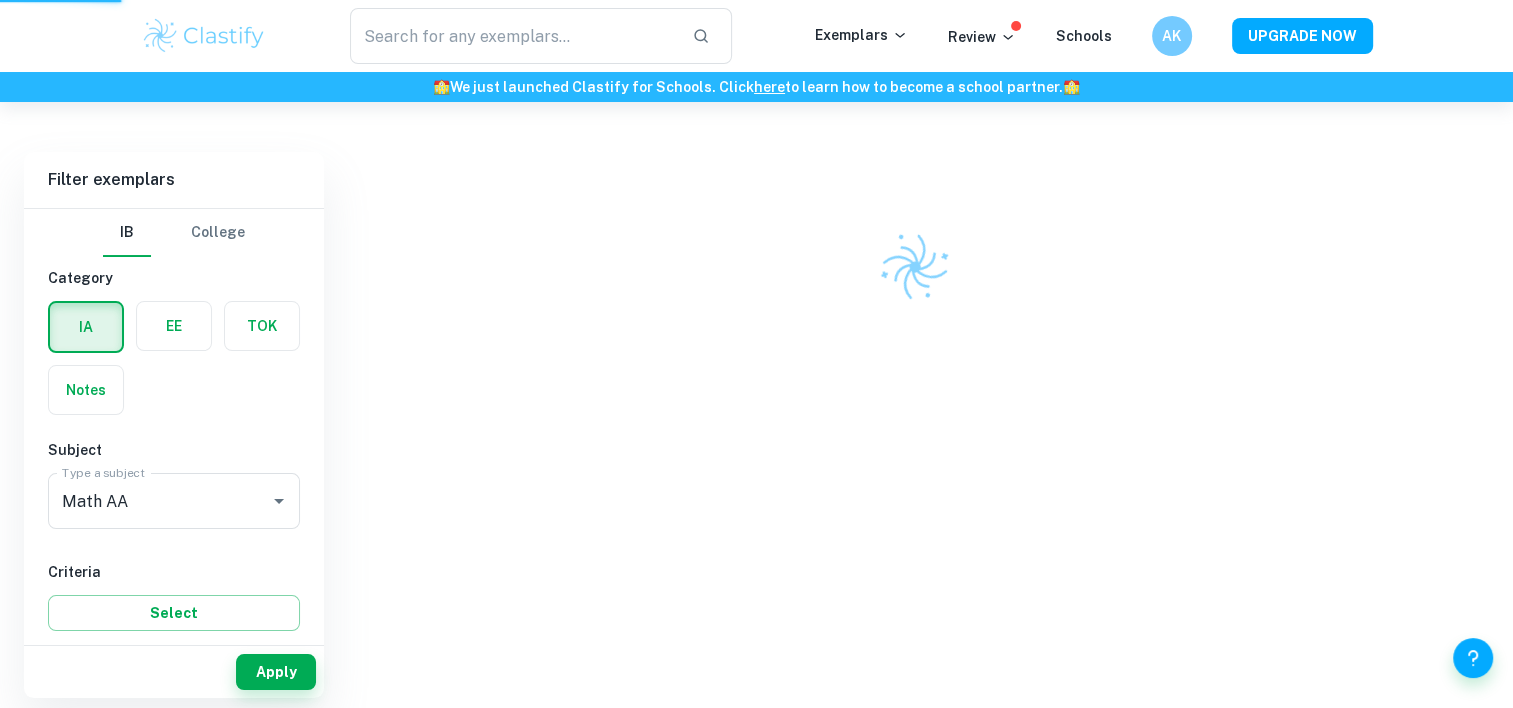 scroll, scrollTop: 102, scrollLeft: 0, axis: vertical 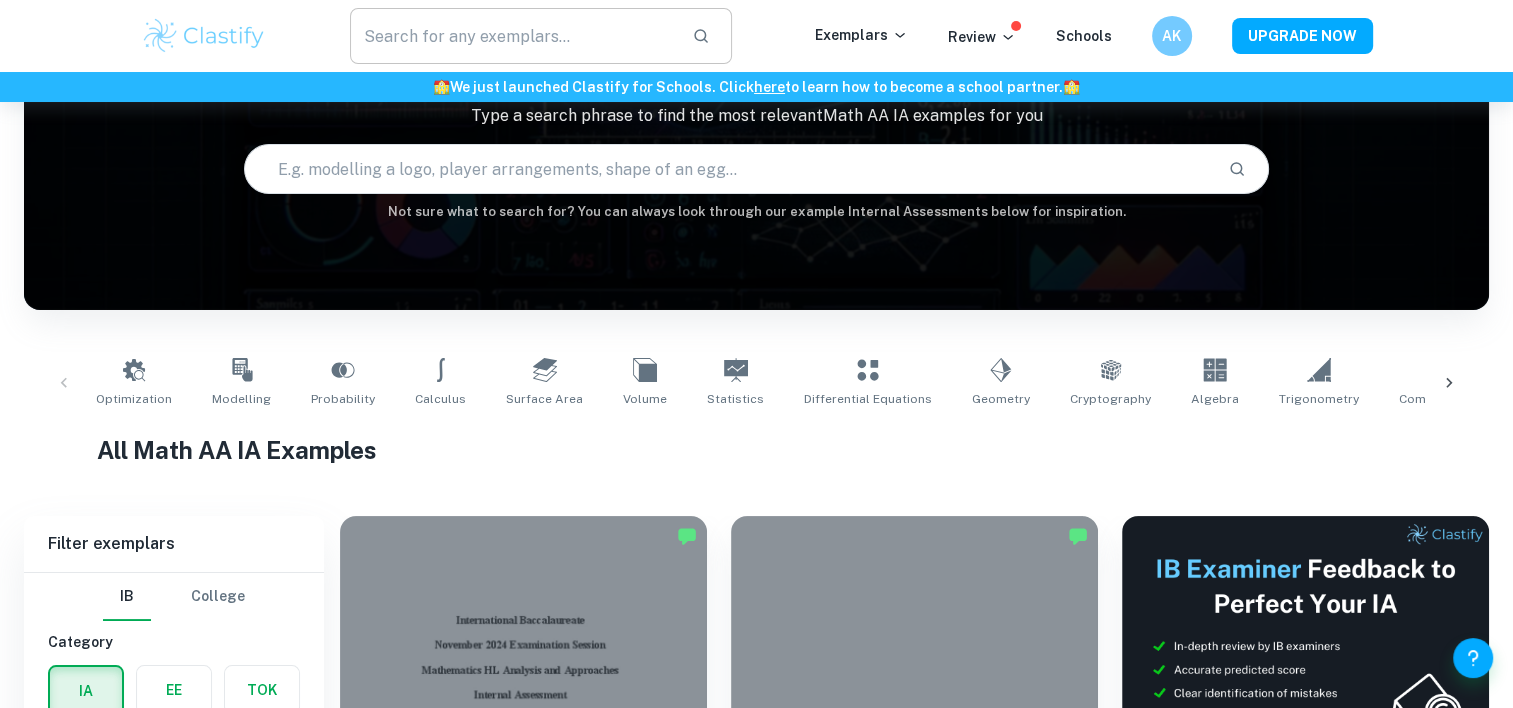 click at bounding box center (513, 36) 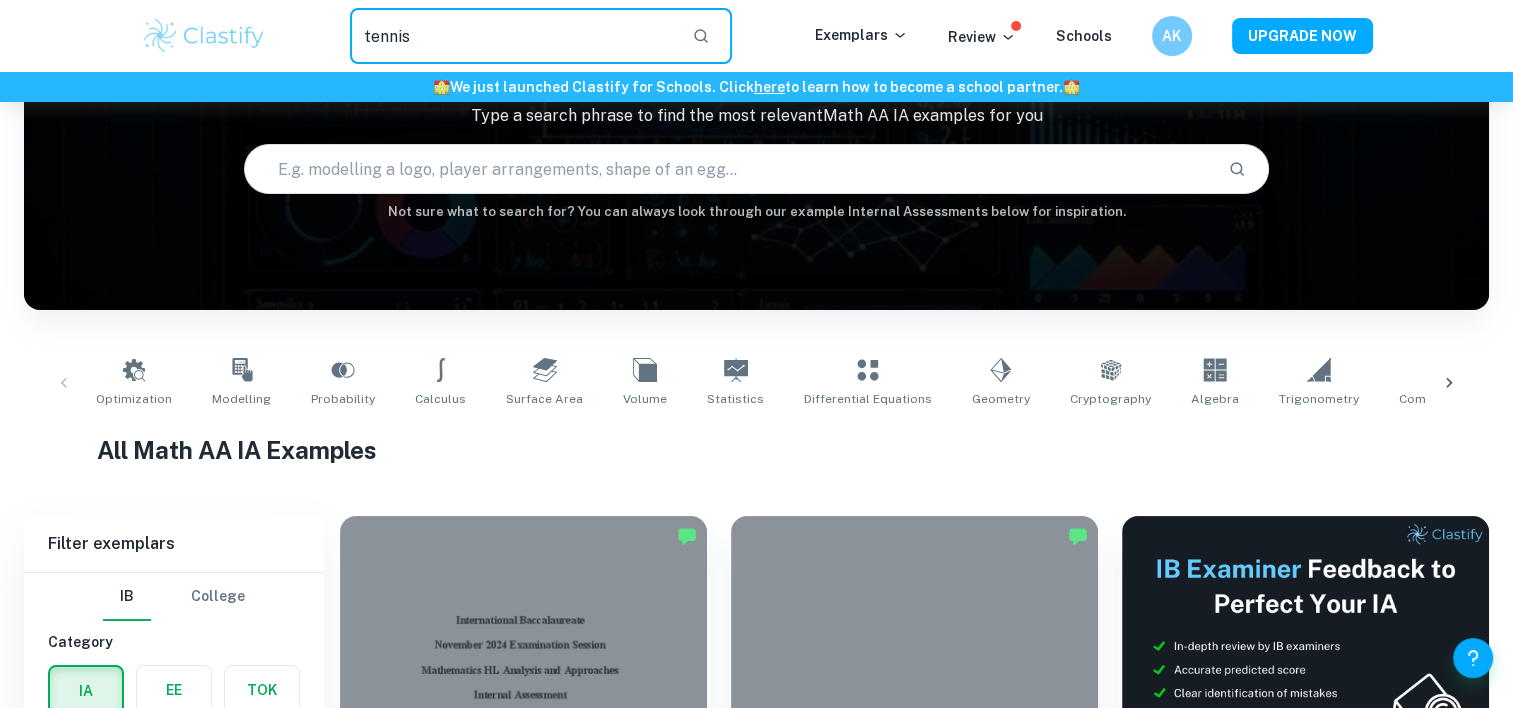 type on "tennis" 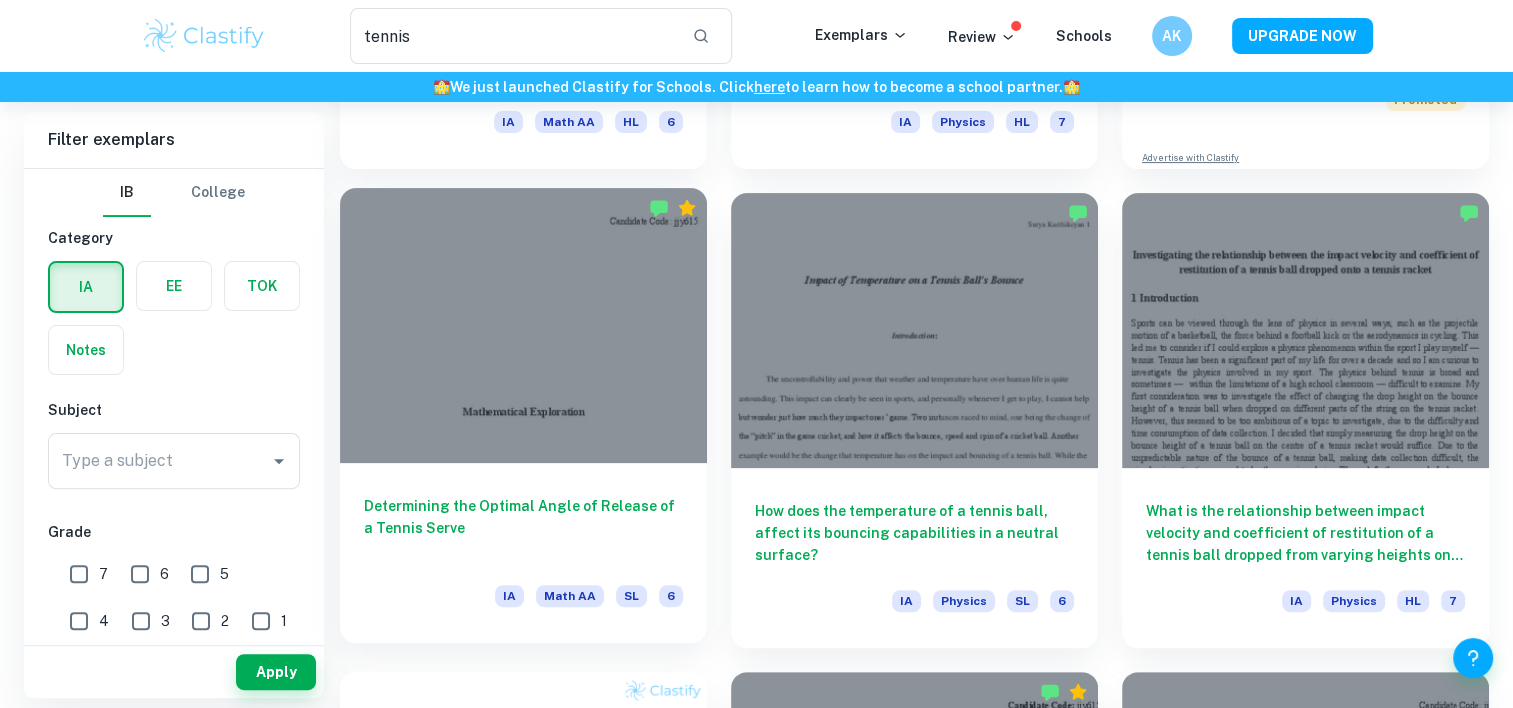 scroll, scrollTop: 498, scrollLeft: 0, axis: vertical 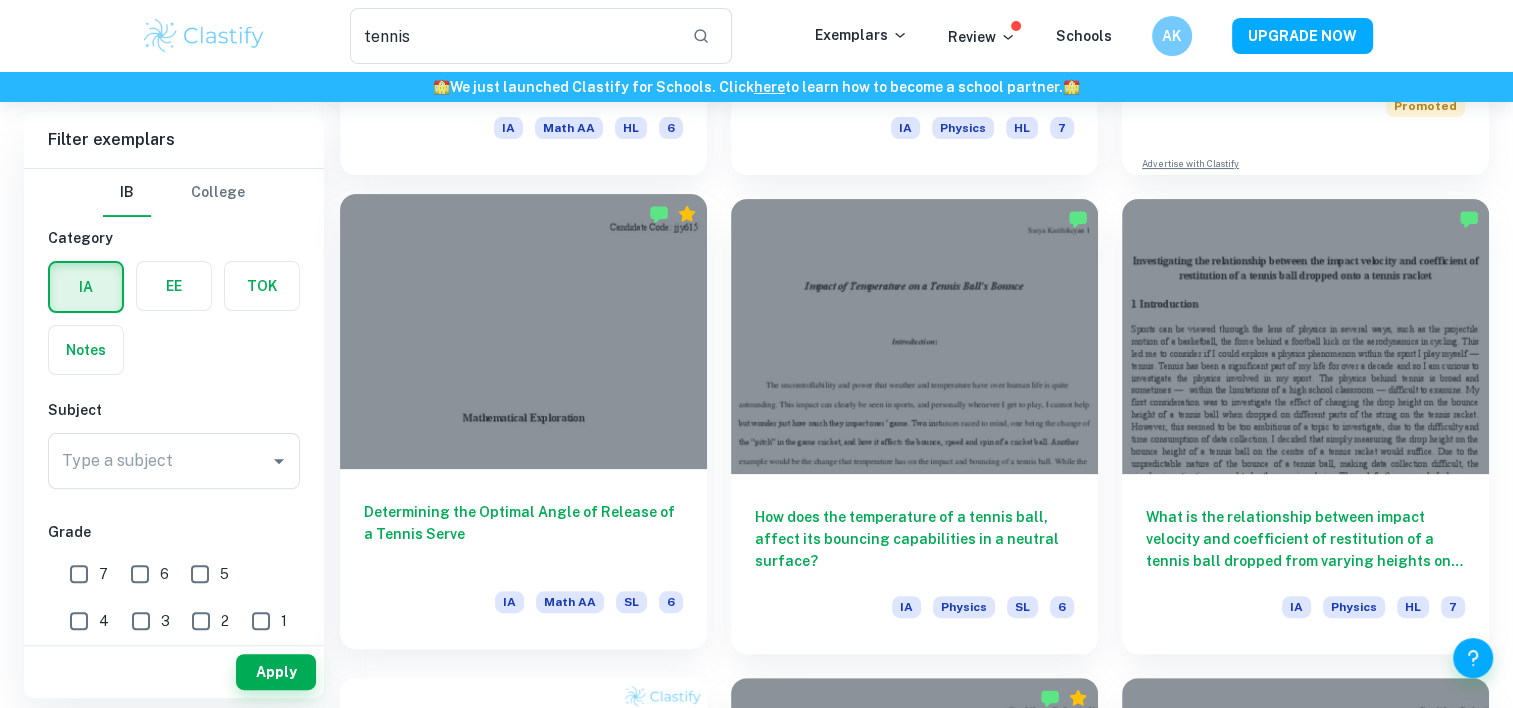 click at bounding box center [523, 331] 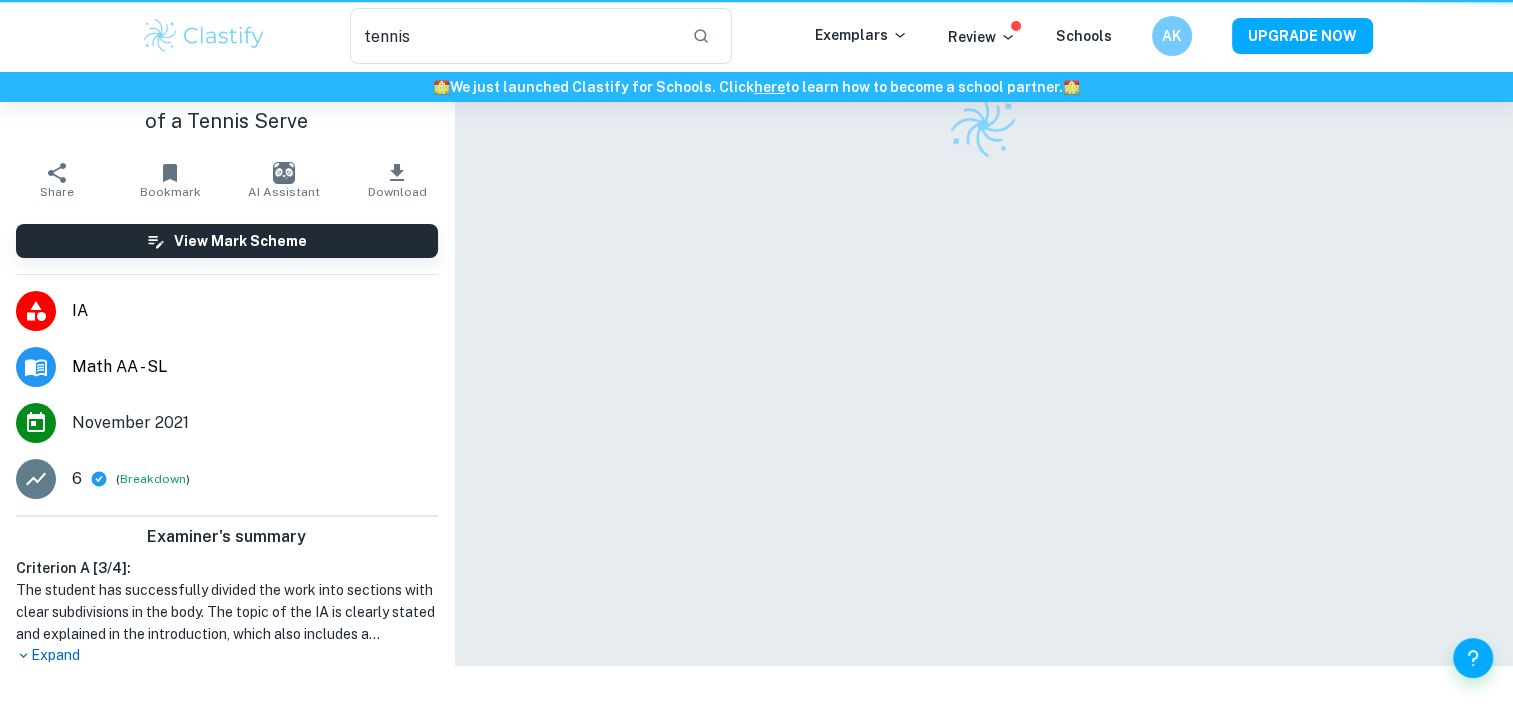 scroll, scrollTop: 0, scrollLeft: 0, axis: both 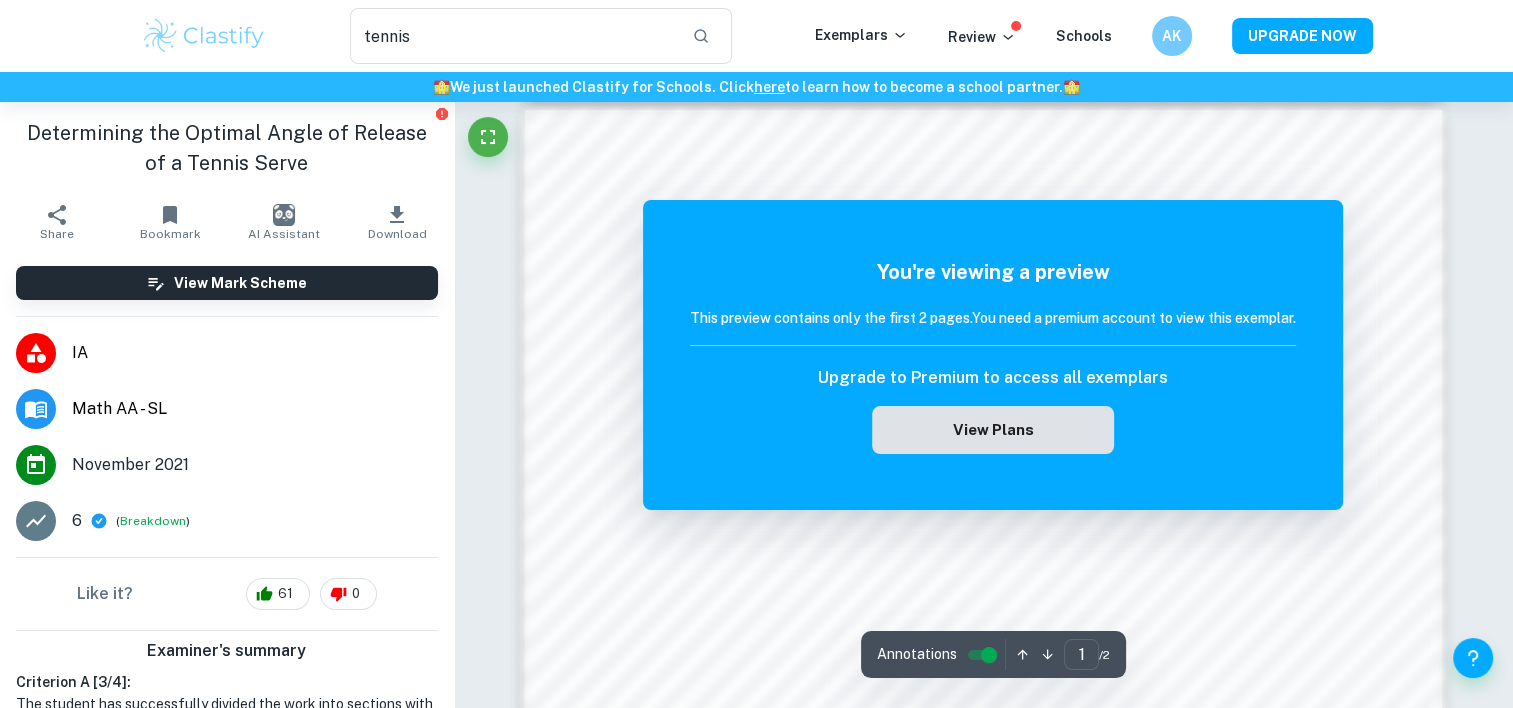 click on "View Plans" at bounding box center (993, 430) 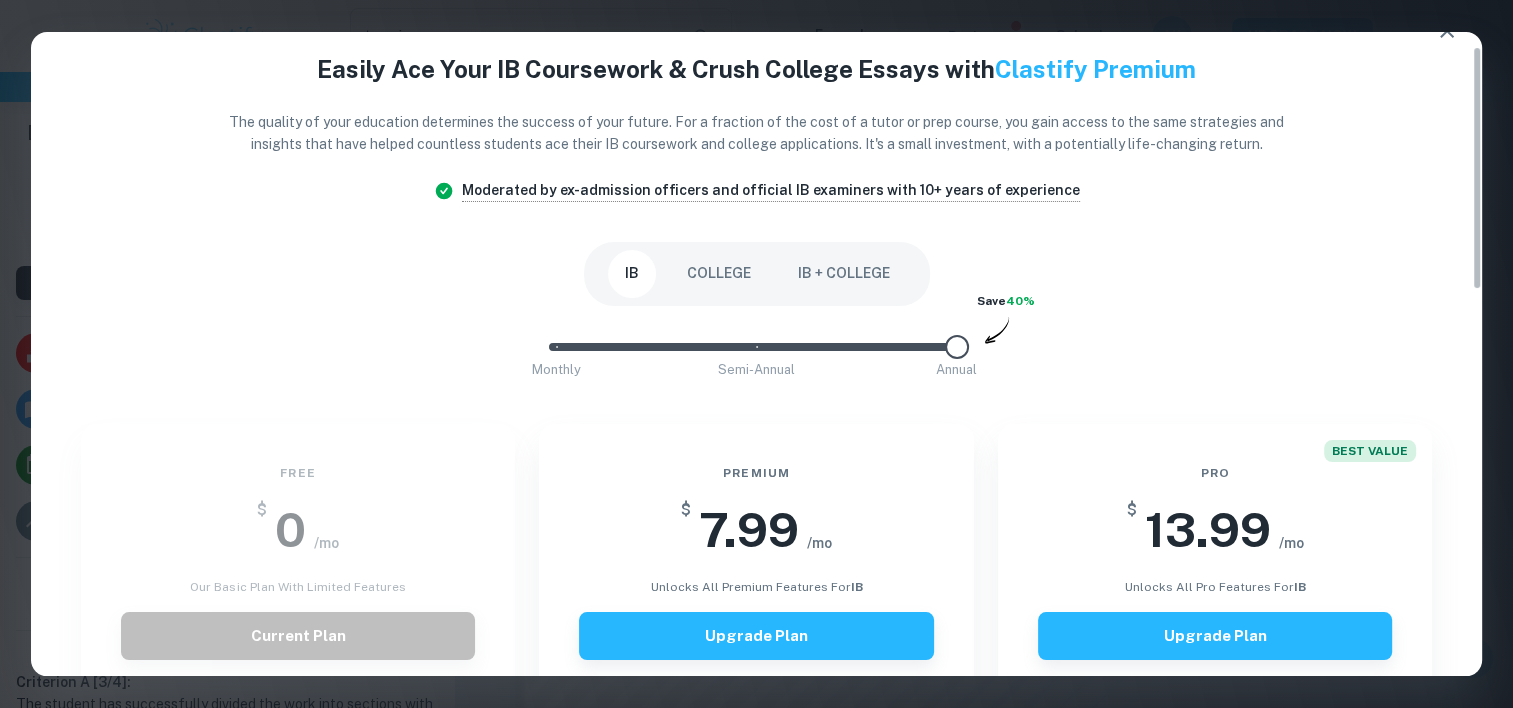 scroll, scrollTop: 0, scrollLeft: 0, axis: both 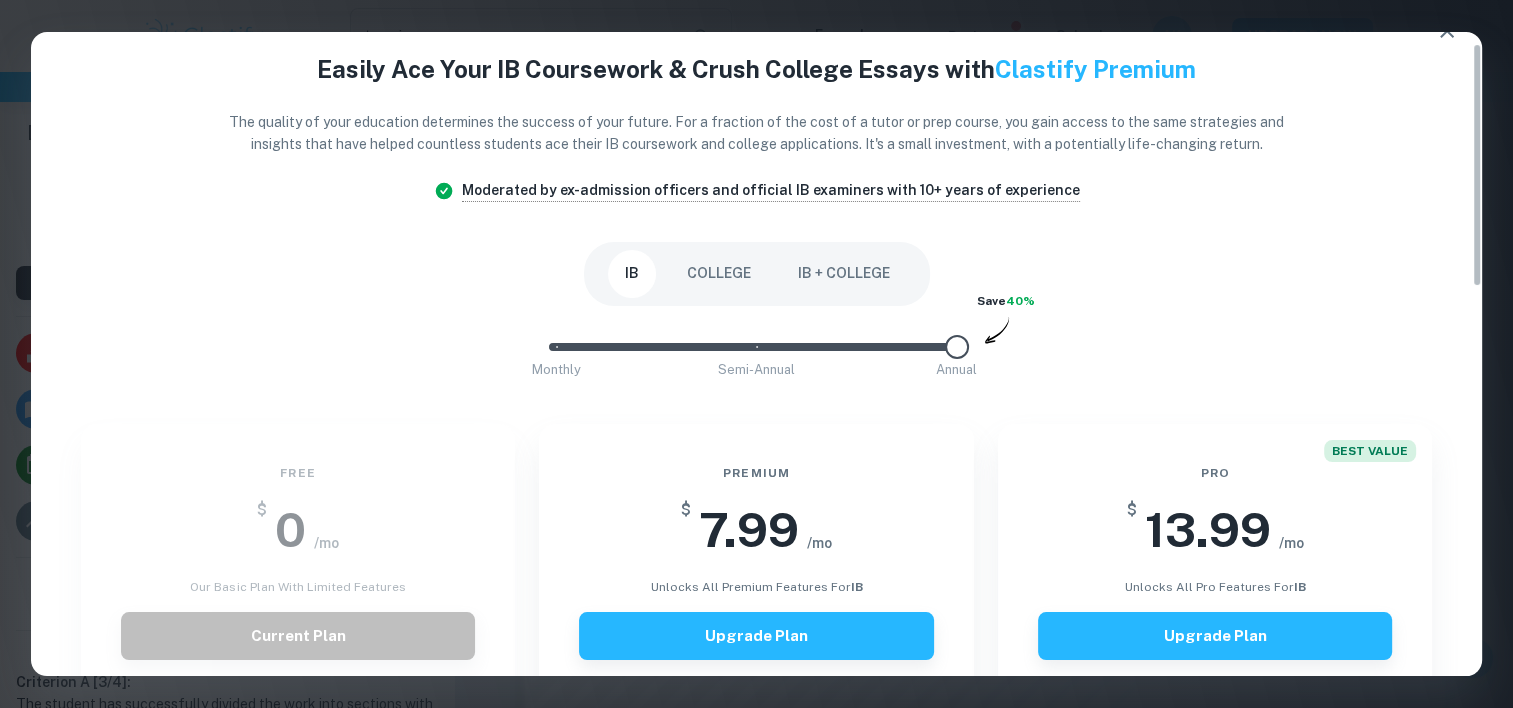 drag, startPoint x: 905, startPoint y: 348, endPoint x: 817, endPoint y: 341, distance: 88.27797 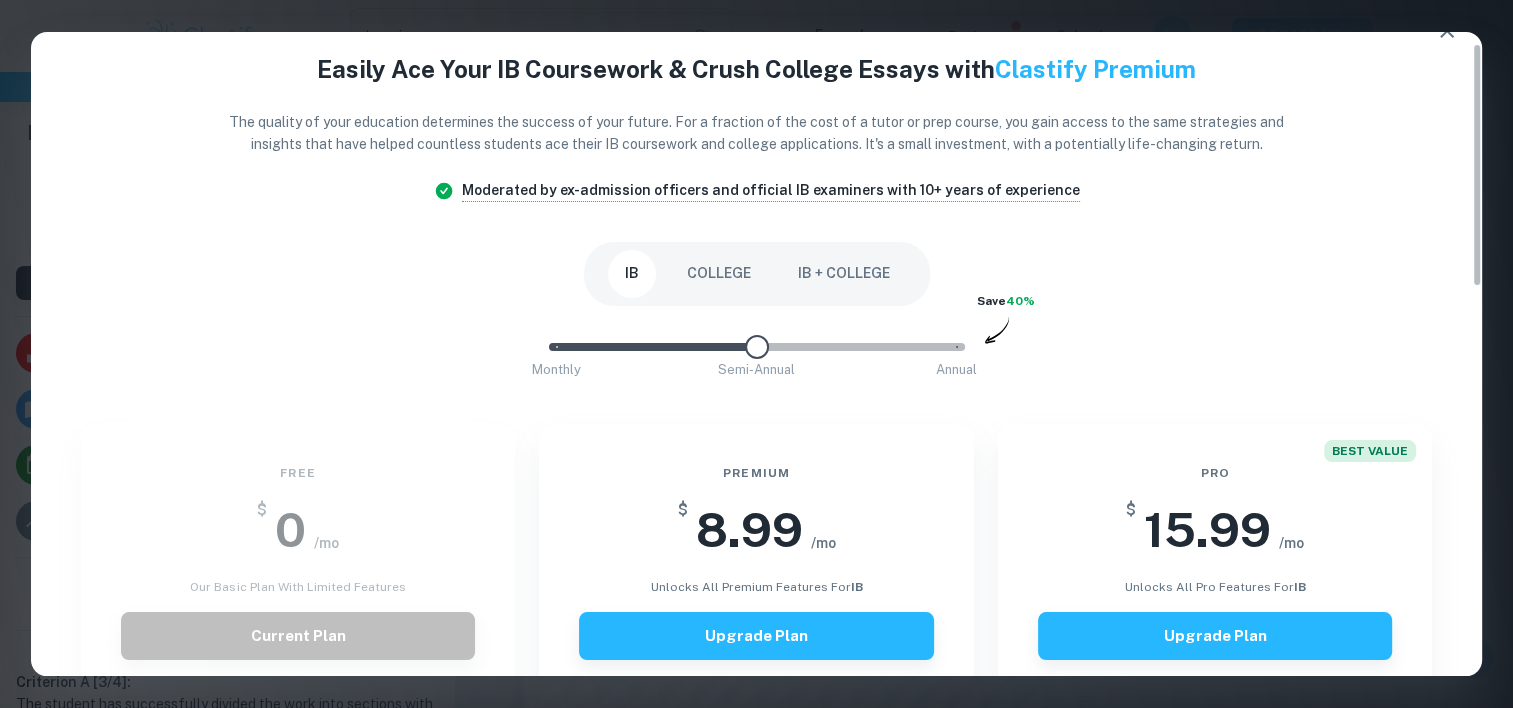 click on "Monthly Semi-Annual Annual" at bounding box center [757, 347] 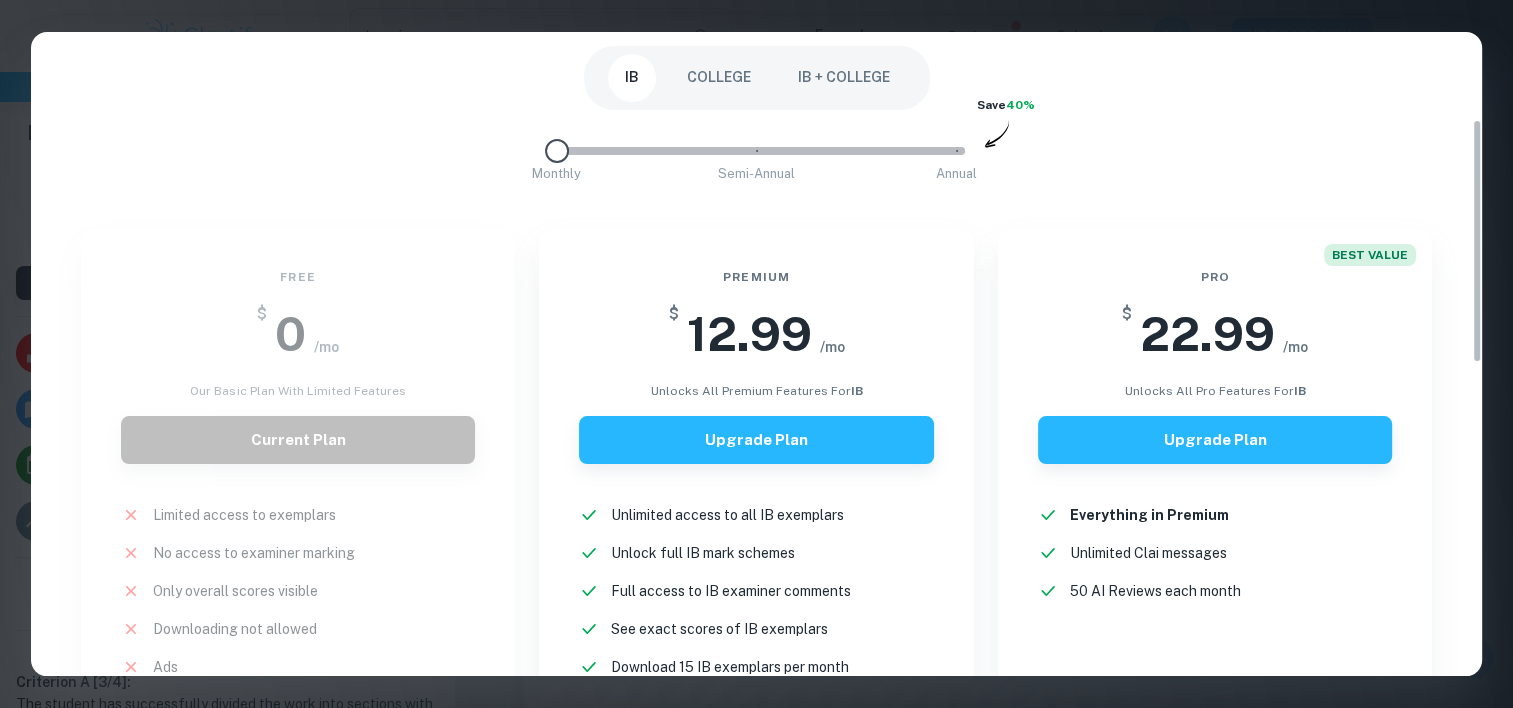 scroll, scrollTop: 230, scrollLeft: 0, axis: vertical 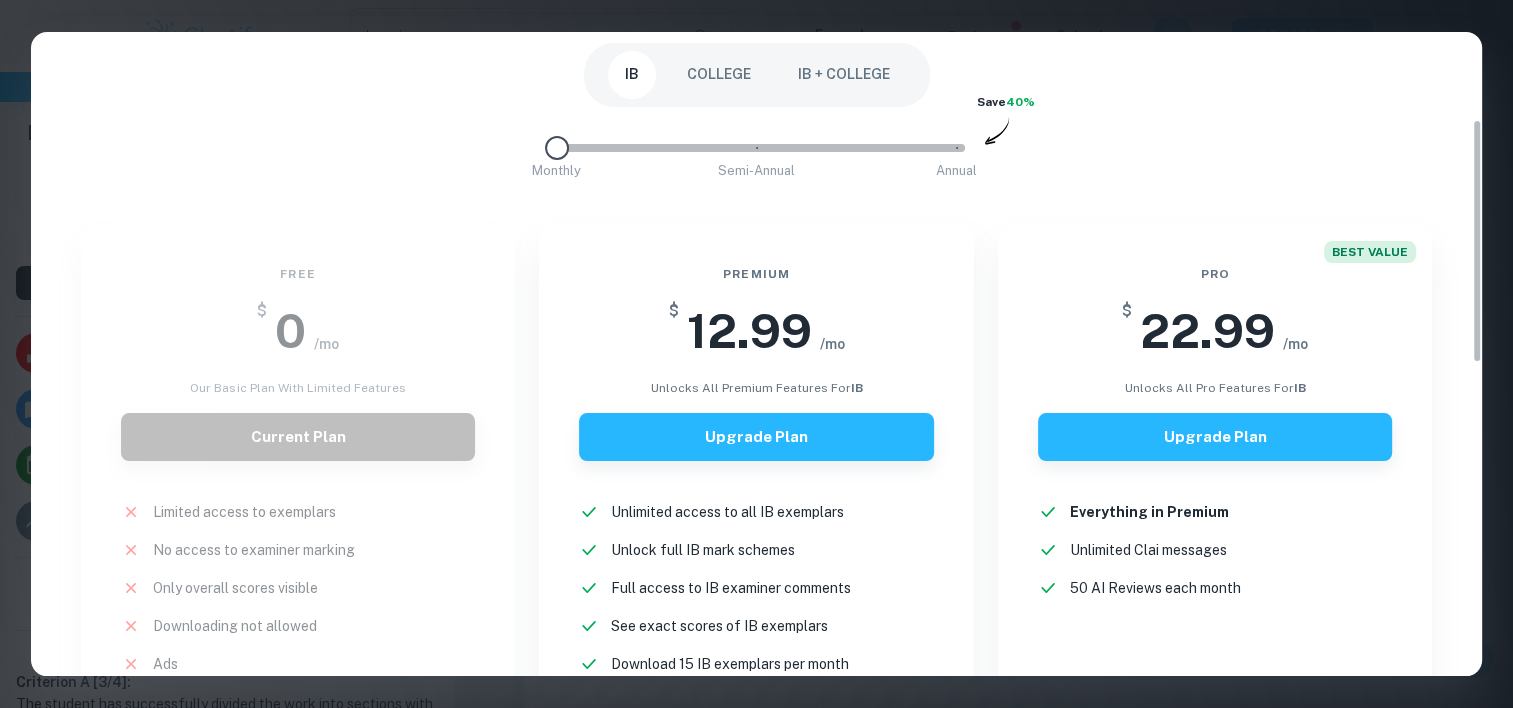 click on "Monthly Semi-Annual Annual" at bounding box center [757, 148] 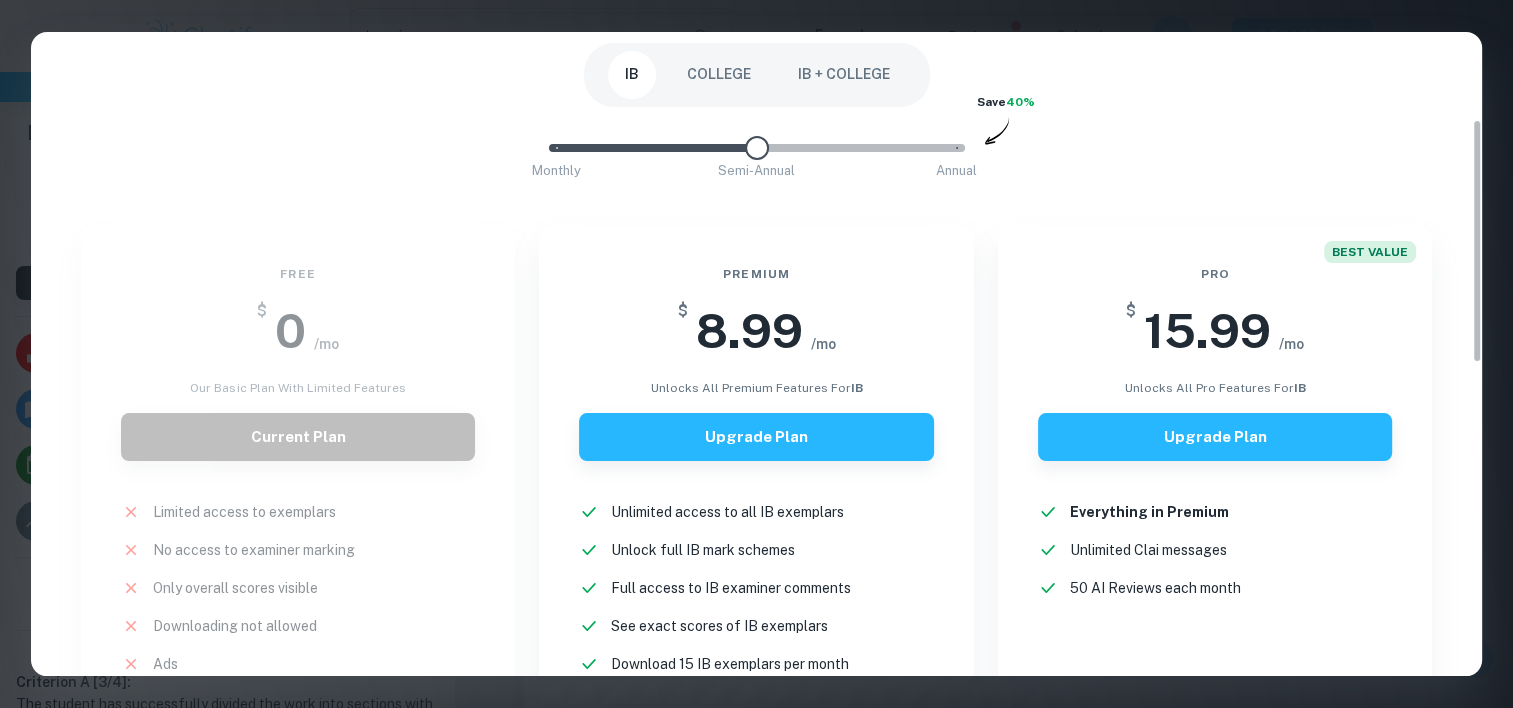 click on "Monthly Semi-Annual Annual Save  40%" at bounding box center (757, 158) 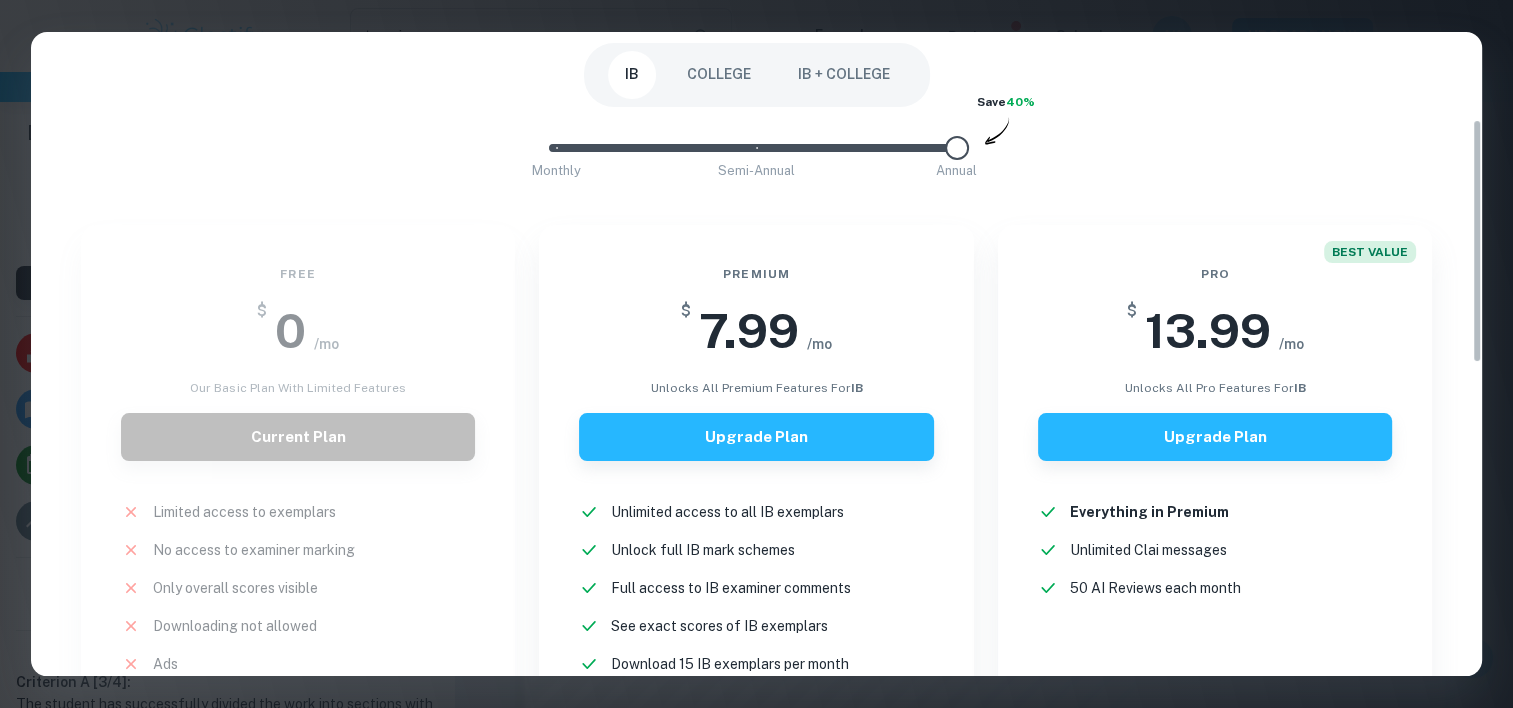 type on "0" 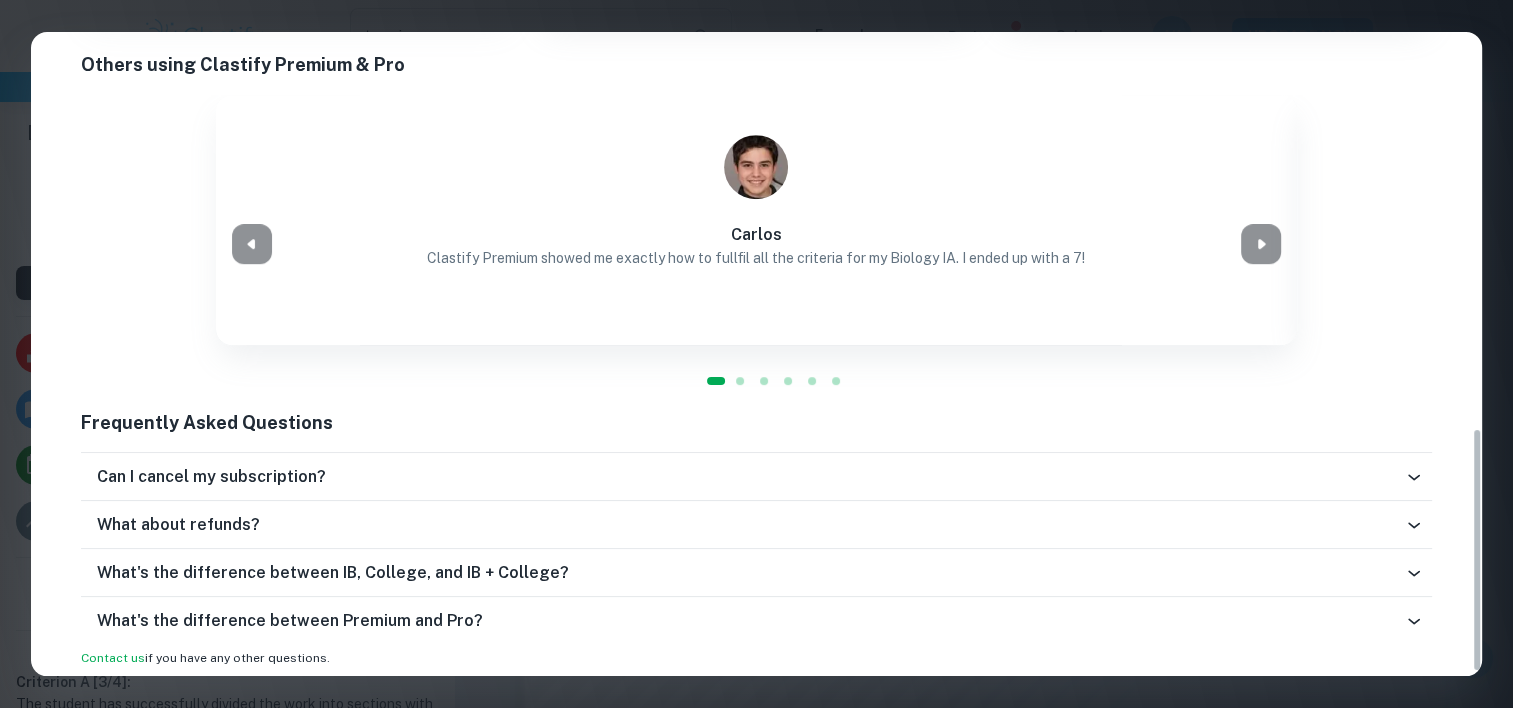 scroll, scrollTop: 1044, scrollLeft: 0, axis: vertical 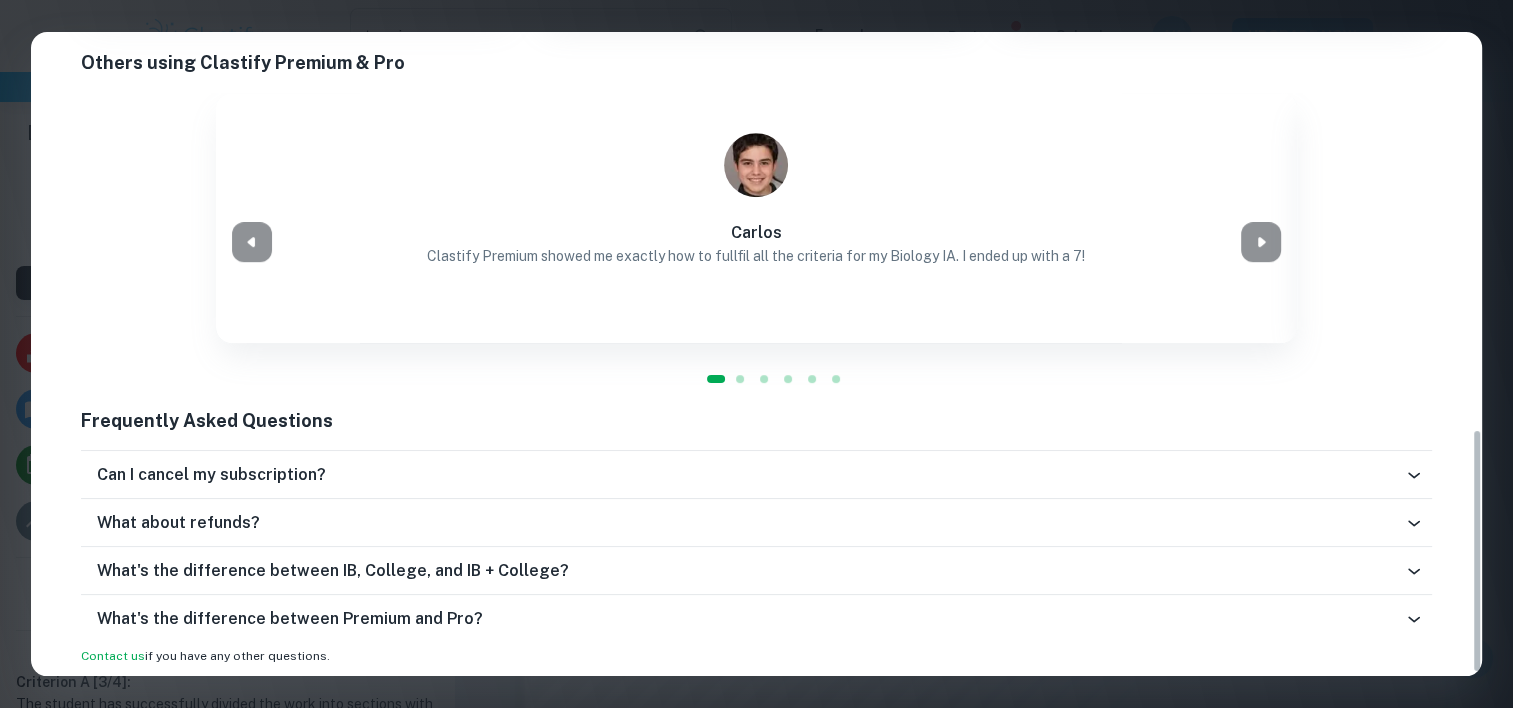 click on "Easily Ace Your IB Coursework & Crush College Essays with  Clastify Premium The quality of your education determines the success of your future. For a fraction of the cost of a tutor or prep course, you gain access to the same strategies and insights that have helped countless students ace their IB coursework and college applications. It's a small investment, with a potentially life-changing return. Moderated by ex-admission officers and official IB examiners with 10+ years of experience IB COLLEGE IB + COLLEGE Monthly Semi-Annual Annual Save  40% Free $ 0 /mo Our basic plan with limited features Current Plan Limited access to exemplars New! No access to examiner marking New! Only overall scores visible New! Downloading not allowed New! Ads New! Premium $ 12.99 /mo unlocks all premium features for  IB Upgrade Plan Unlimited access to all IB exemplars New! Unlock full IB mark schemes New! Full access to IB examiner comments New! See exact scores of IB exemplars New! Download 15 IB exemplars per month New! New!" at bounding box center (756, 354) 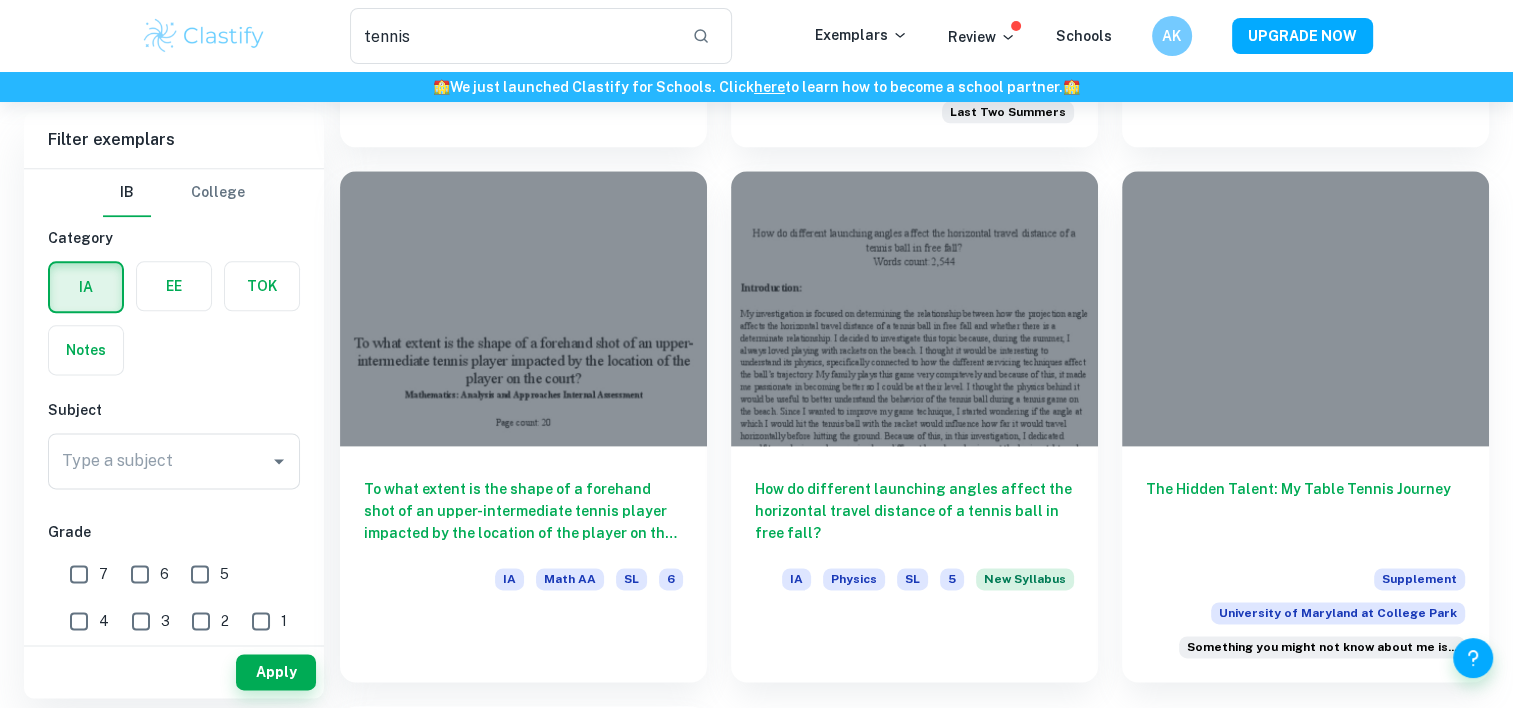 scroll, scrollTop: 2482, scrollLeft: 0, axis: vertical 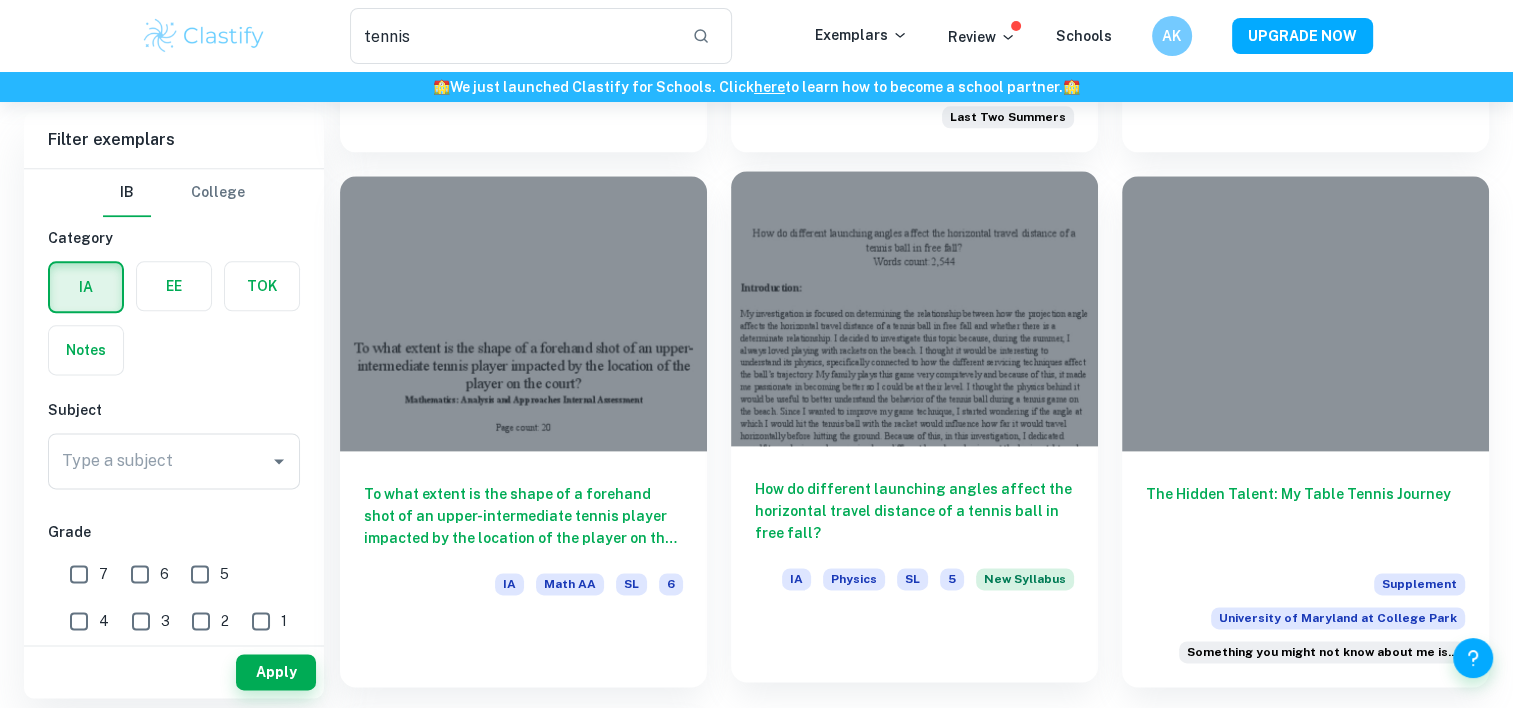 click at bounding box center [914, 308] 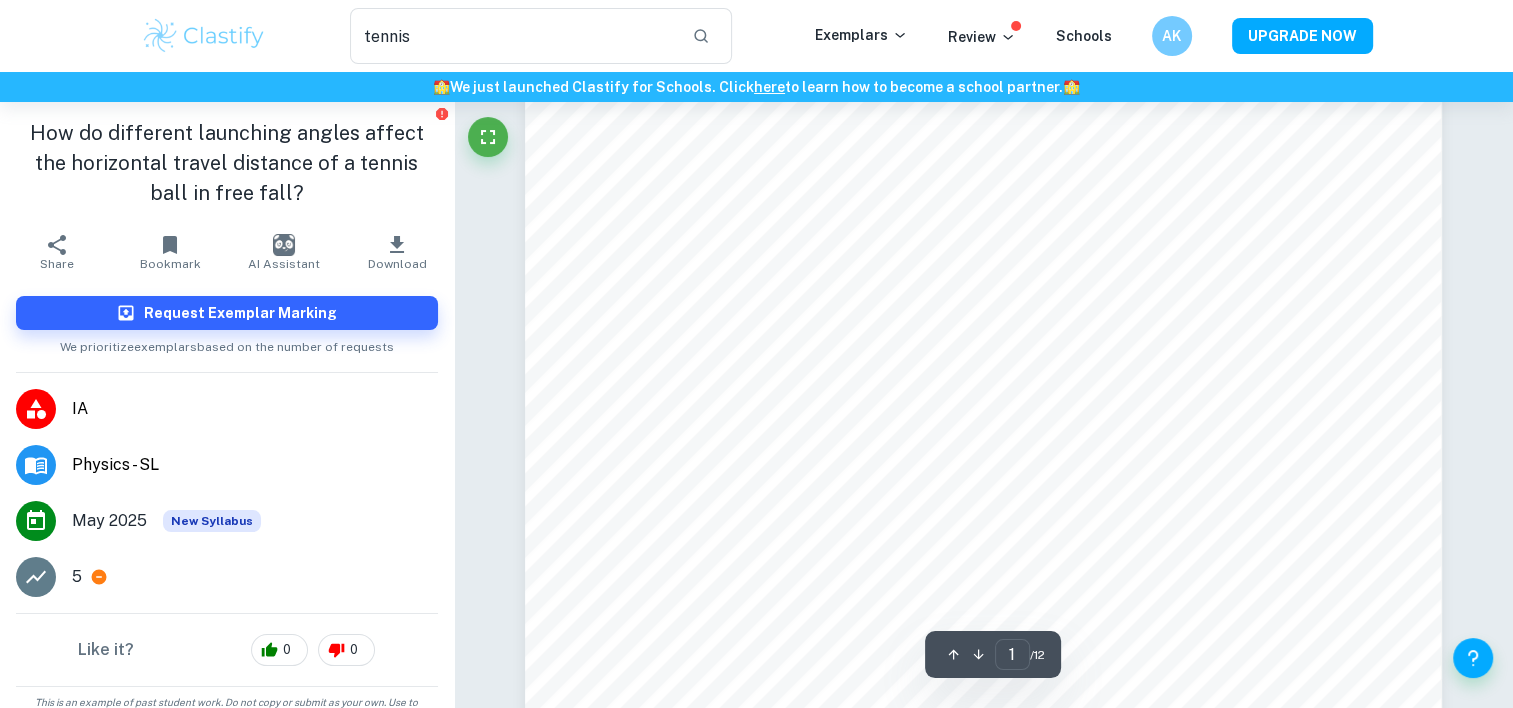 scroll, scrollTop: 79, scrollLeft: 0, axis: vertical 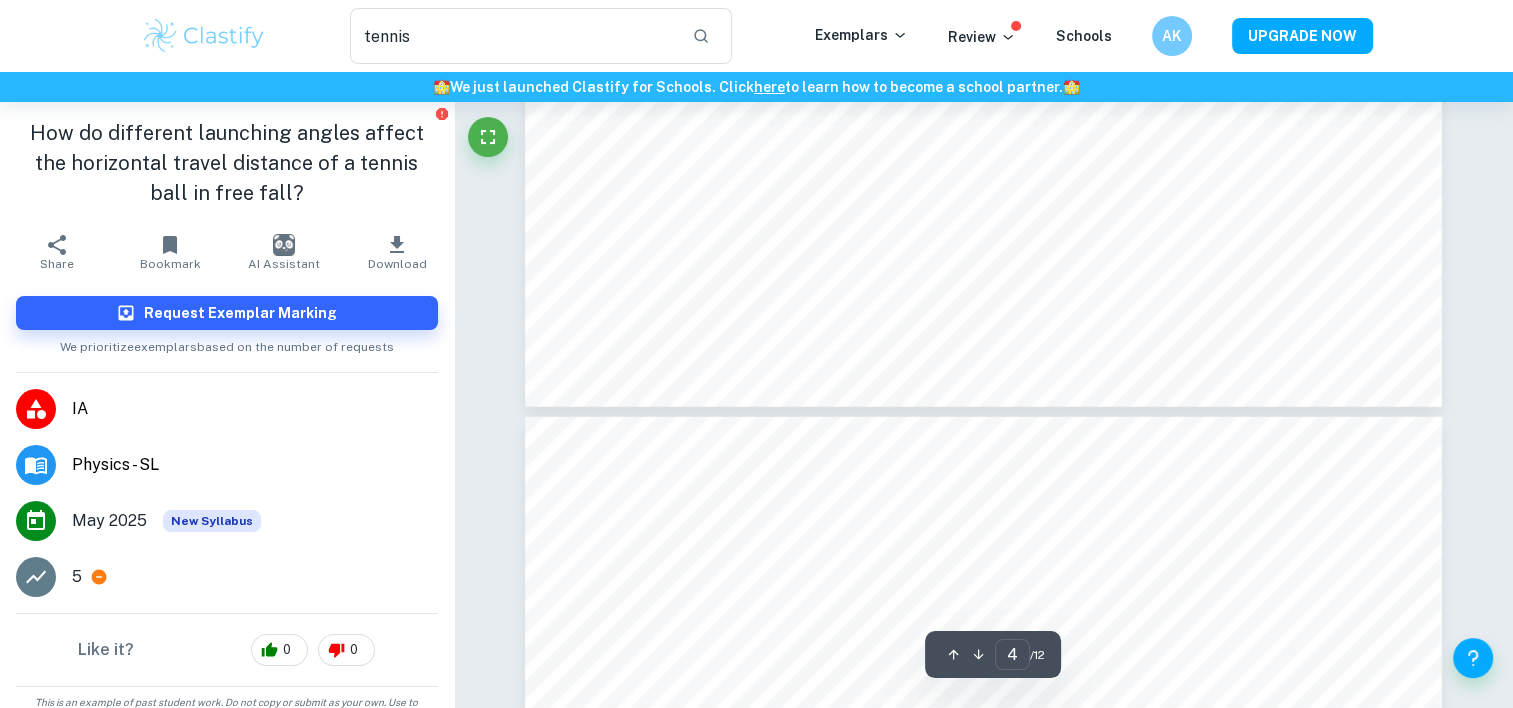 type on "5" 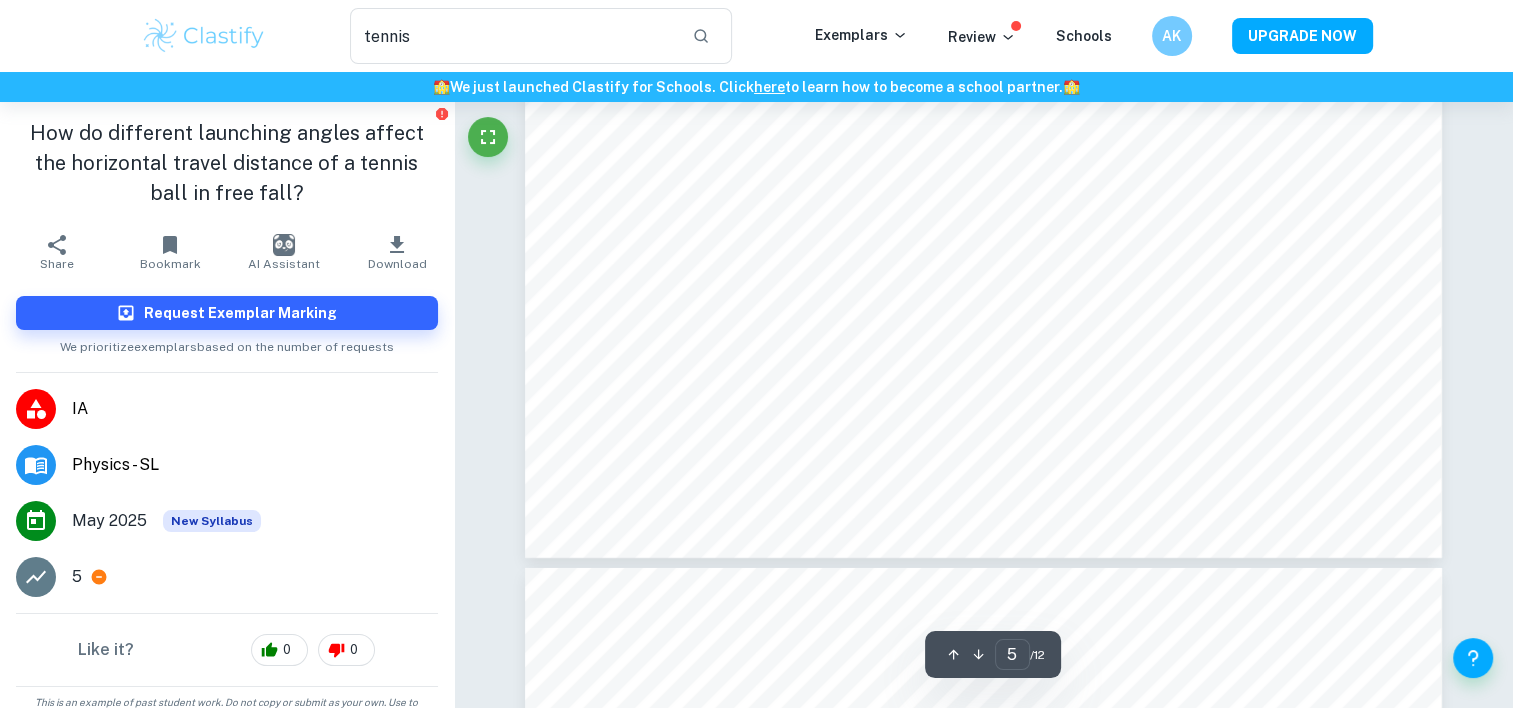 scroll, scrollTop: 6392, scrollLeft: 0, axis: vertical 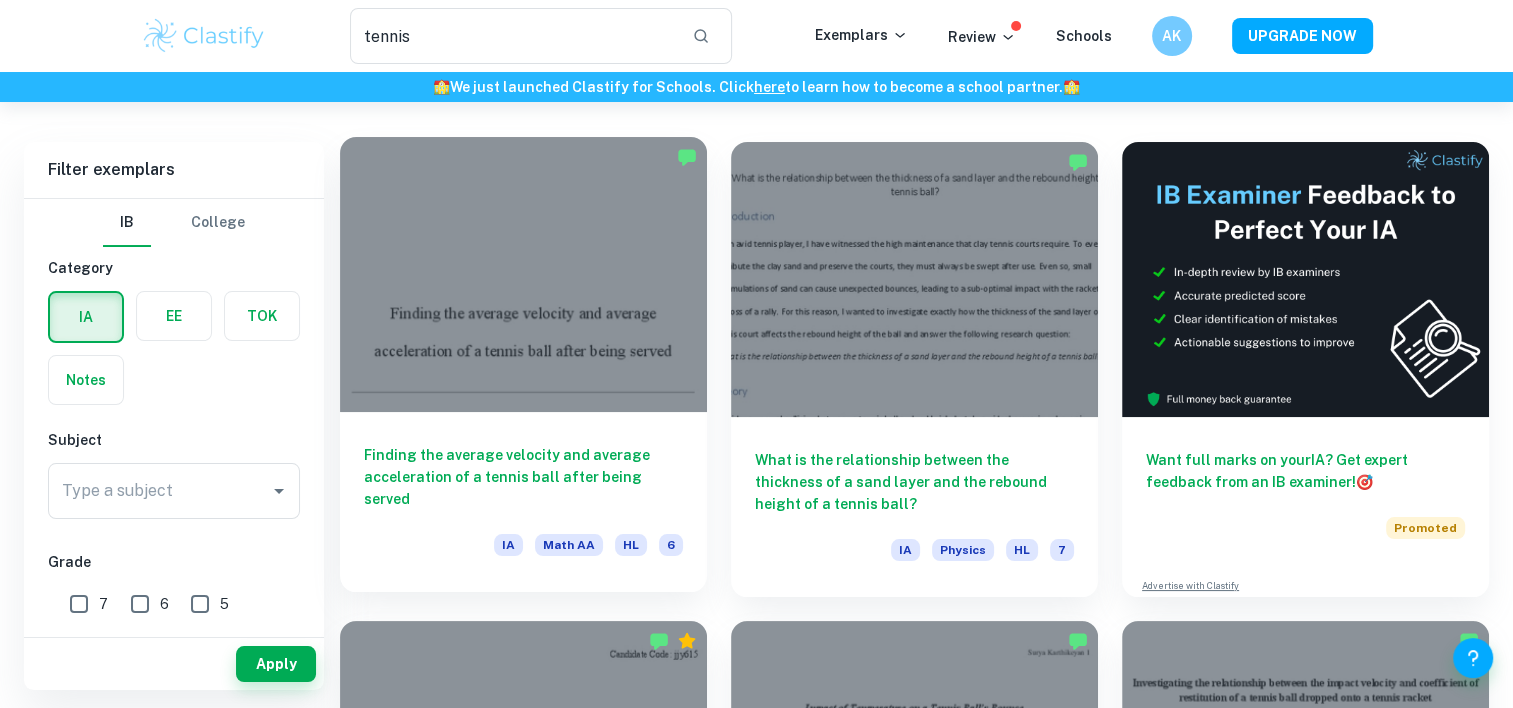click at bounding box center (523, 274) 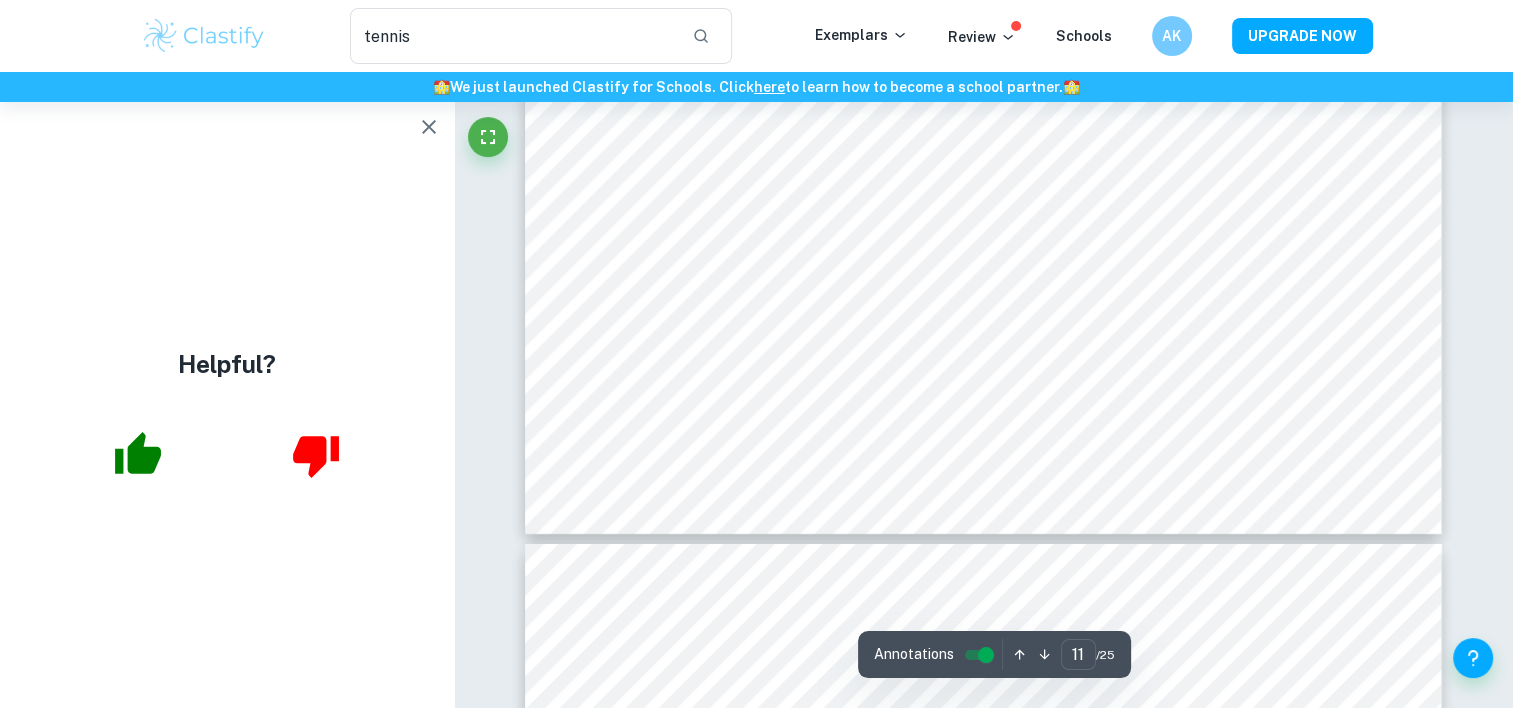 scroll, scrollTop: 14228, scrollLeft: 0, axis: vertical 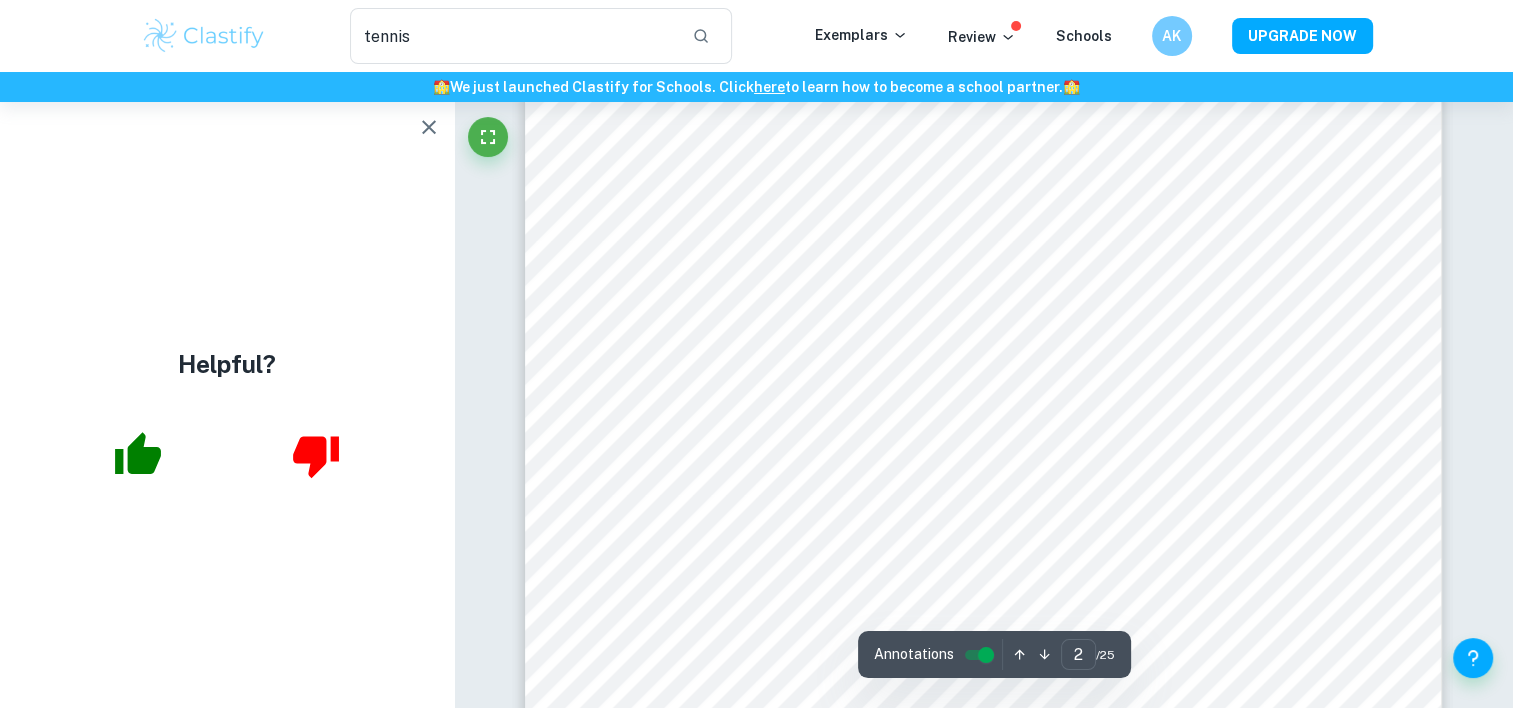type on "1" 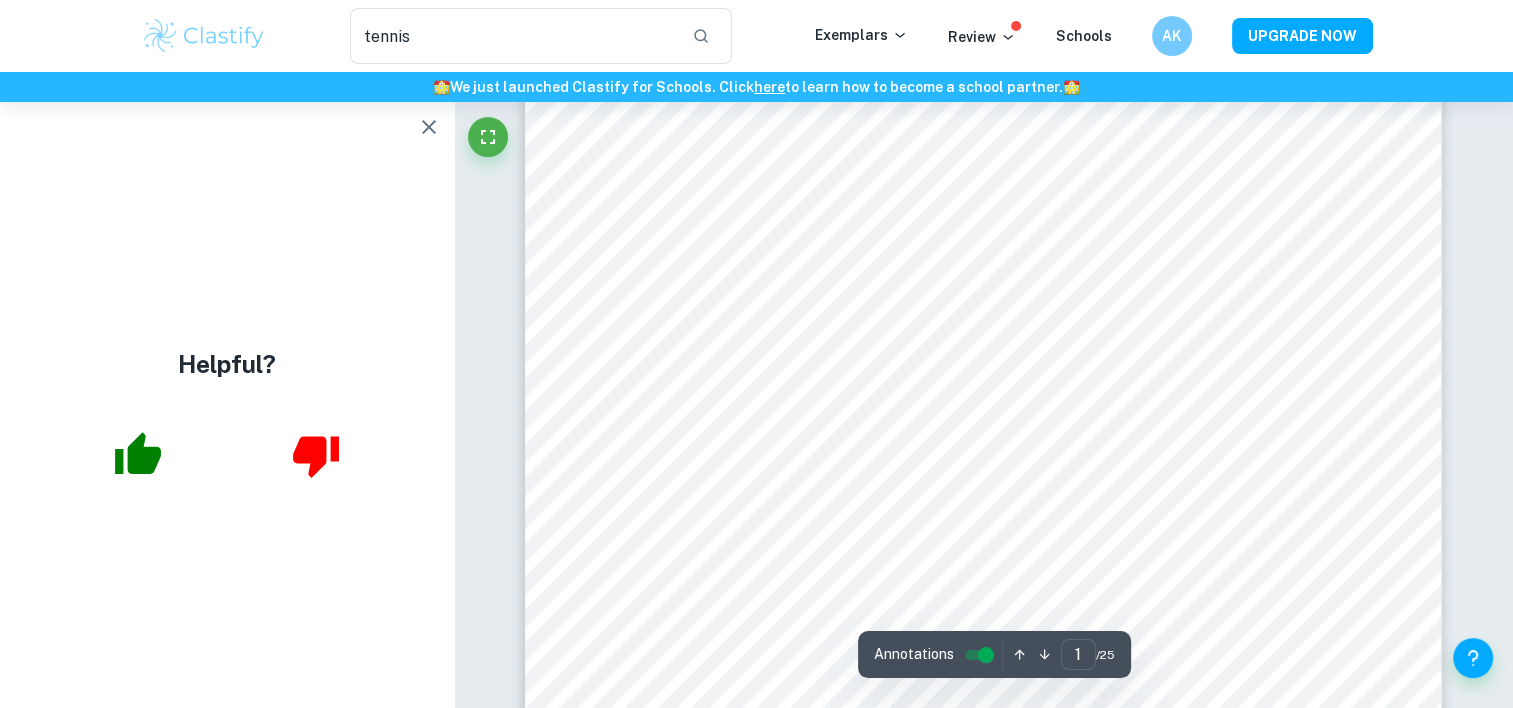 scroll, scrollTop: 0, scrollLeft: 0, axis: both 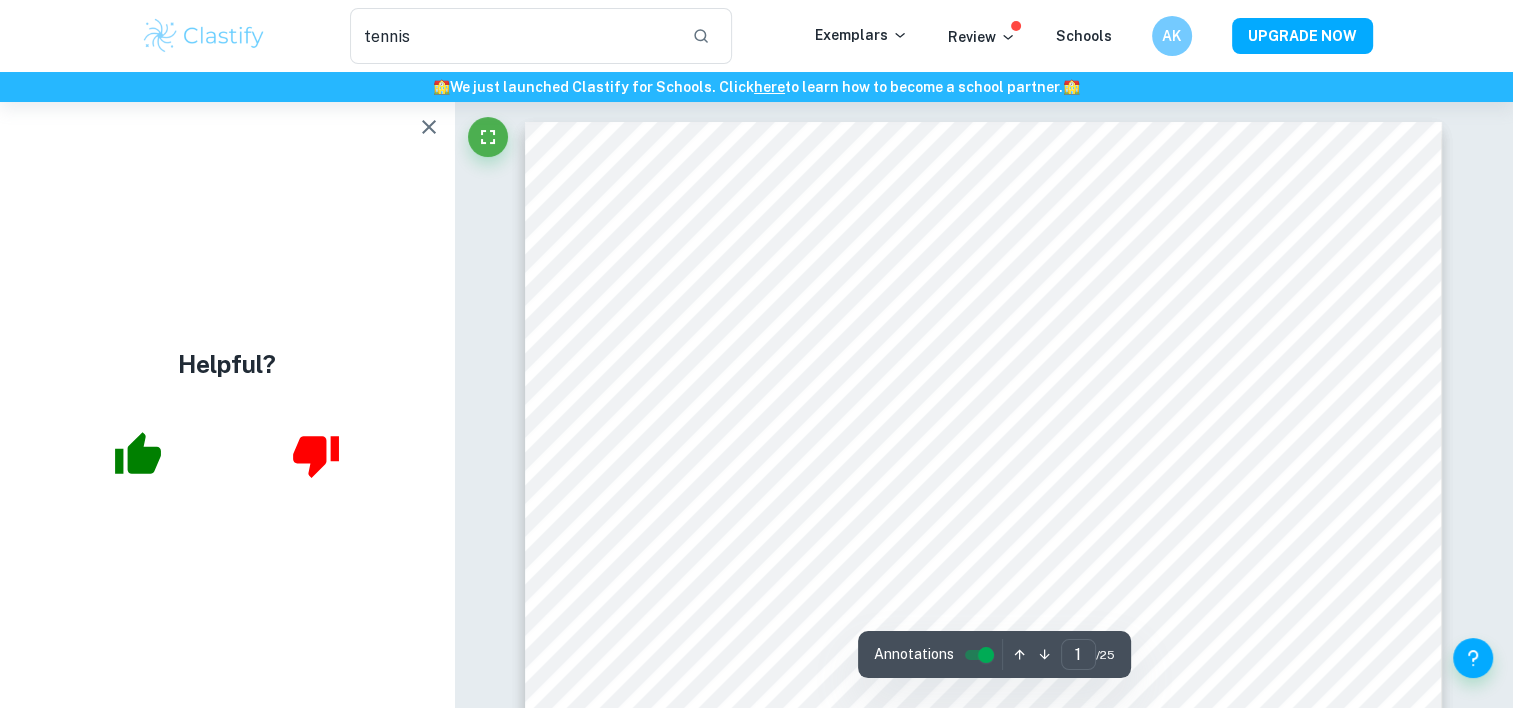 click at bounding box center (429, 127) 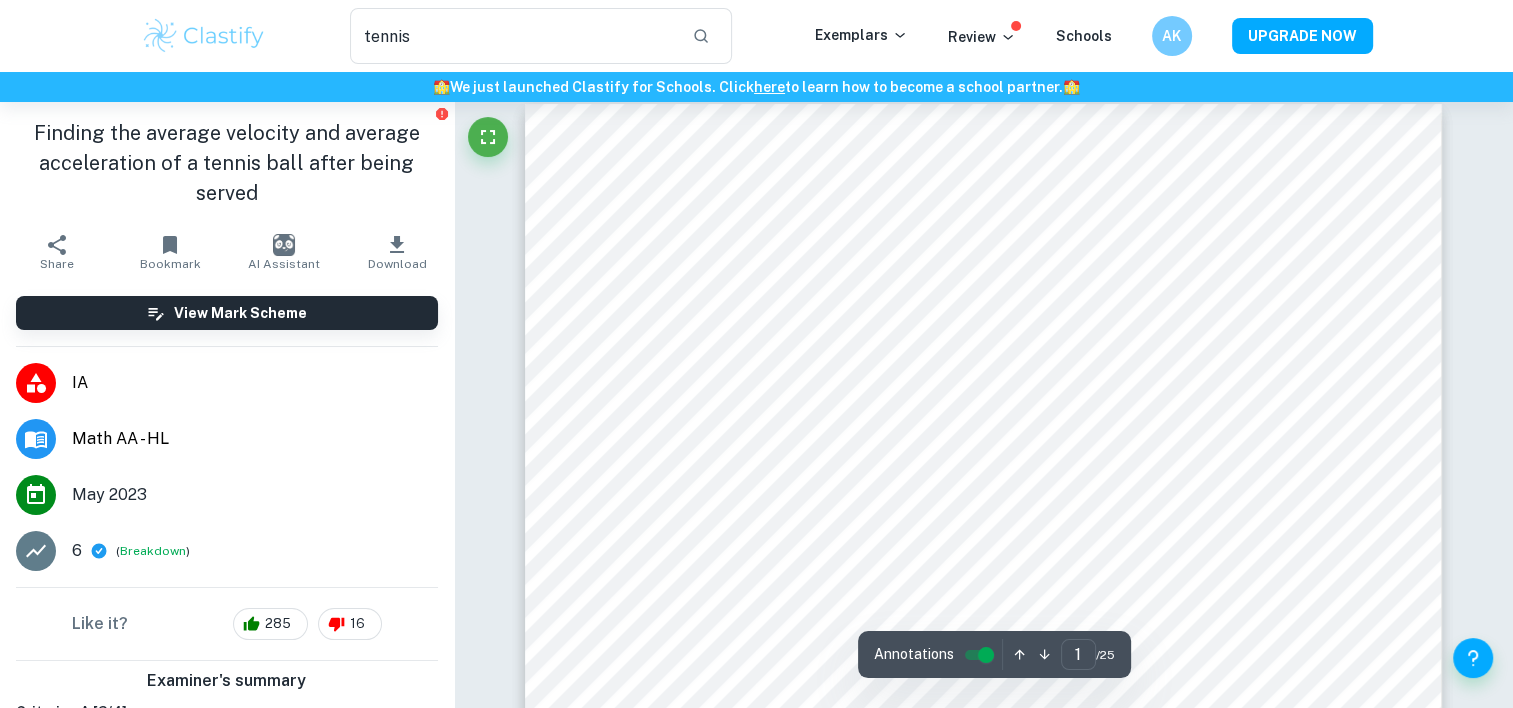 scroll, scrollTop: 19, scrollLeft: 0, axis: vertical 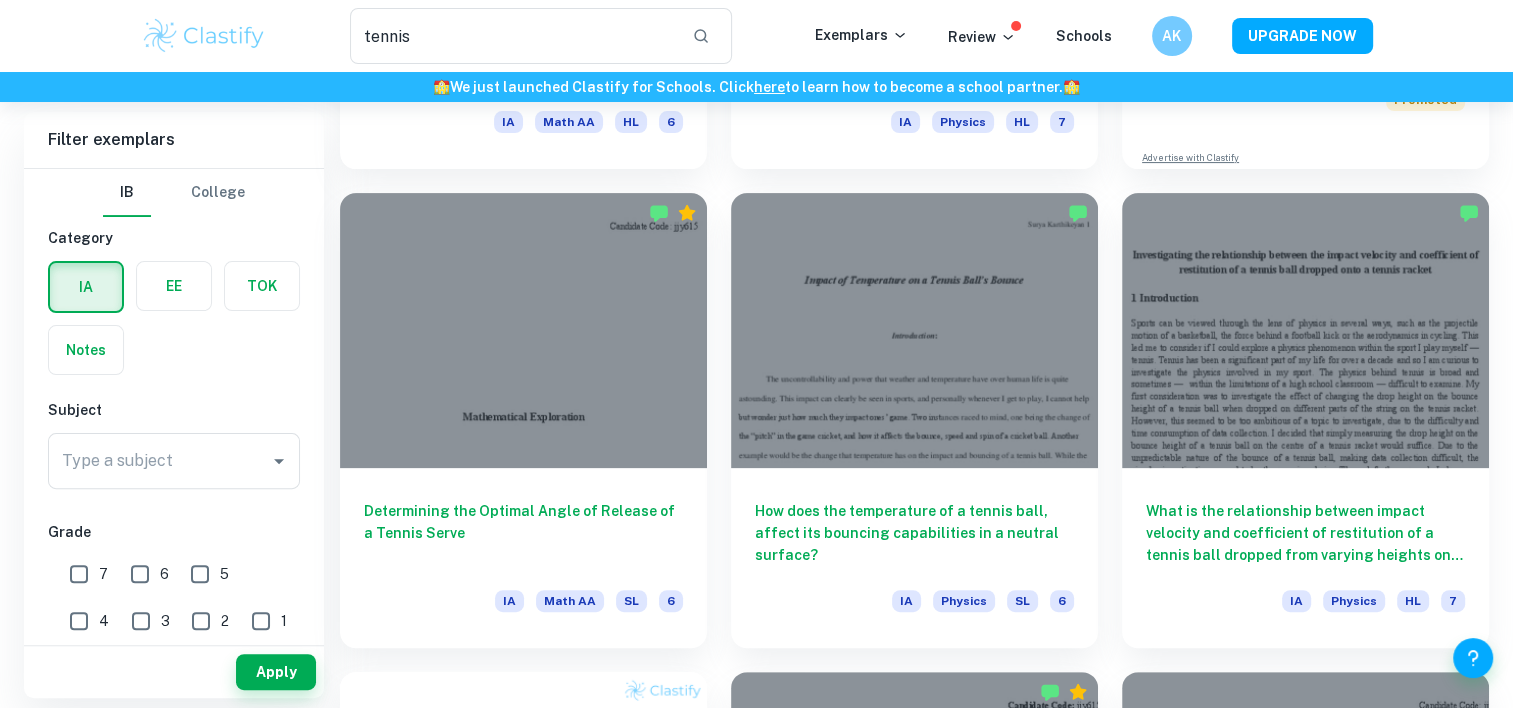 click on "tennis ​ Exemplars Review Schools AK UPGRADE NOW" at bounding box center [756, 36] 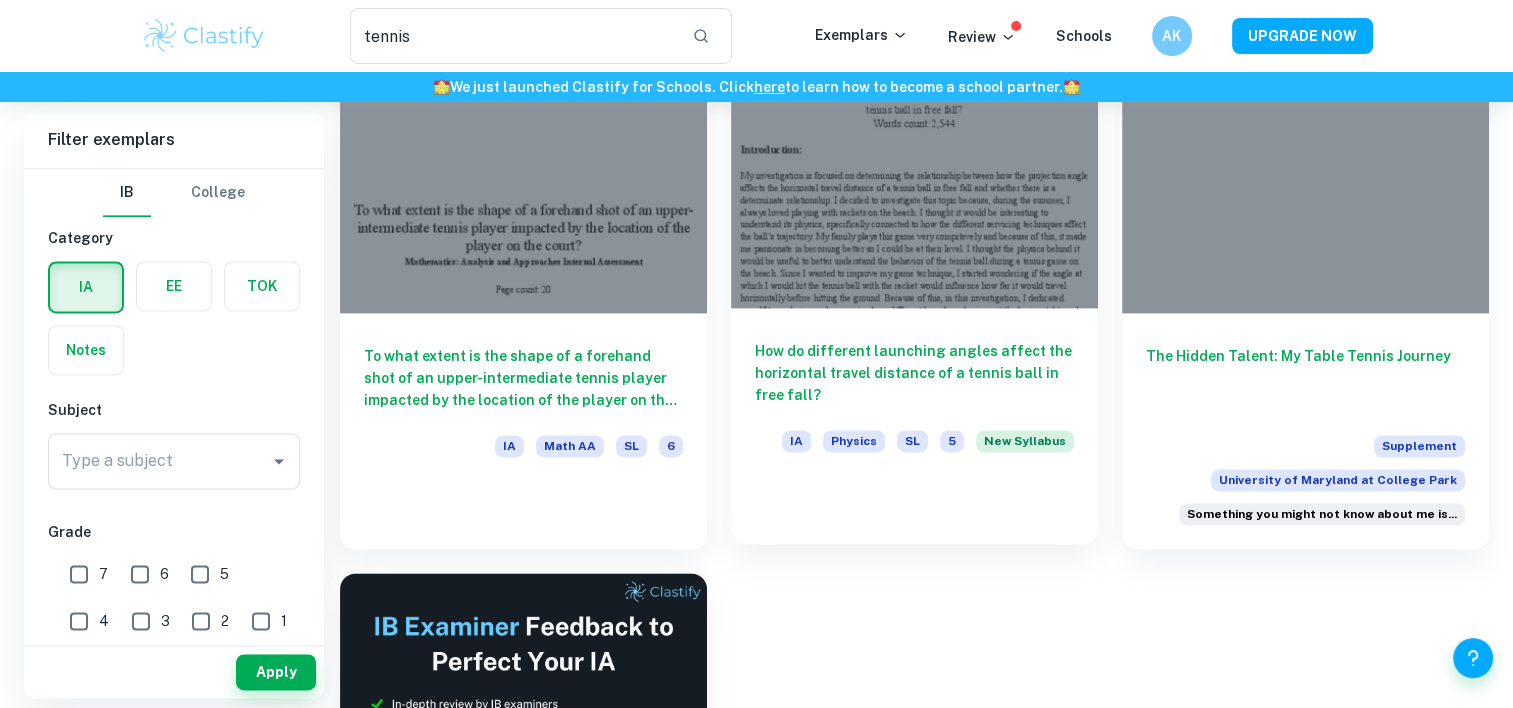 scroll, scrollTop: 2618, scrollLeft: 0, axis: vertical 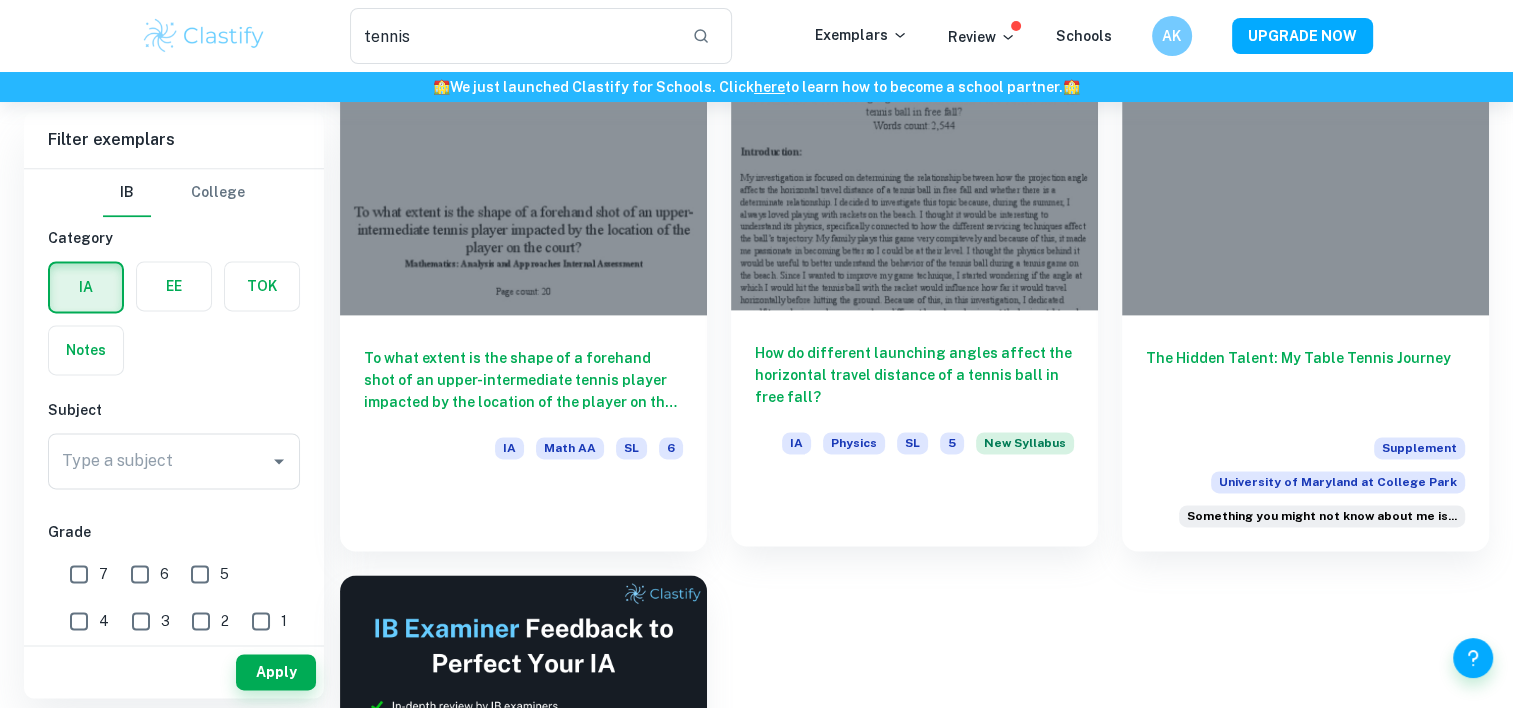 click at bounding box center [914, 172] 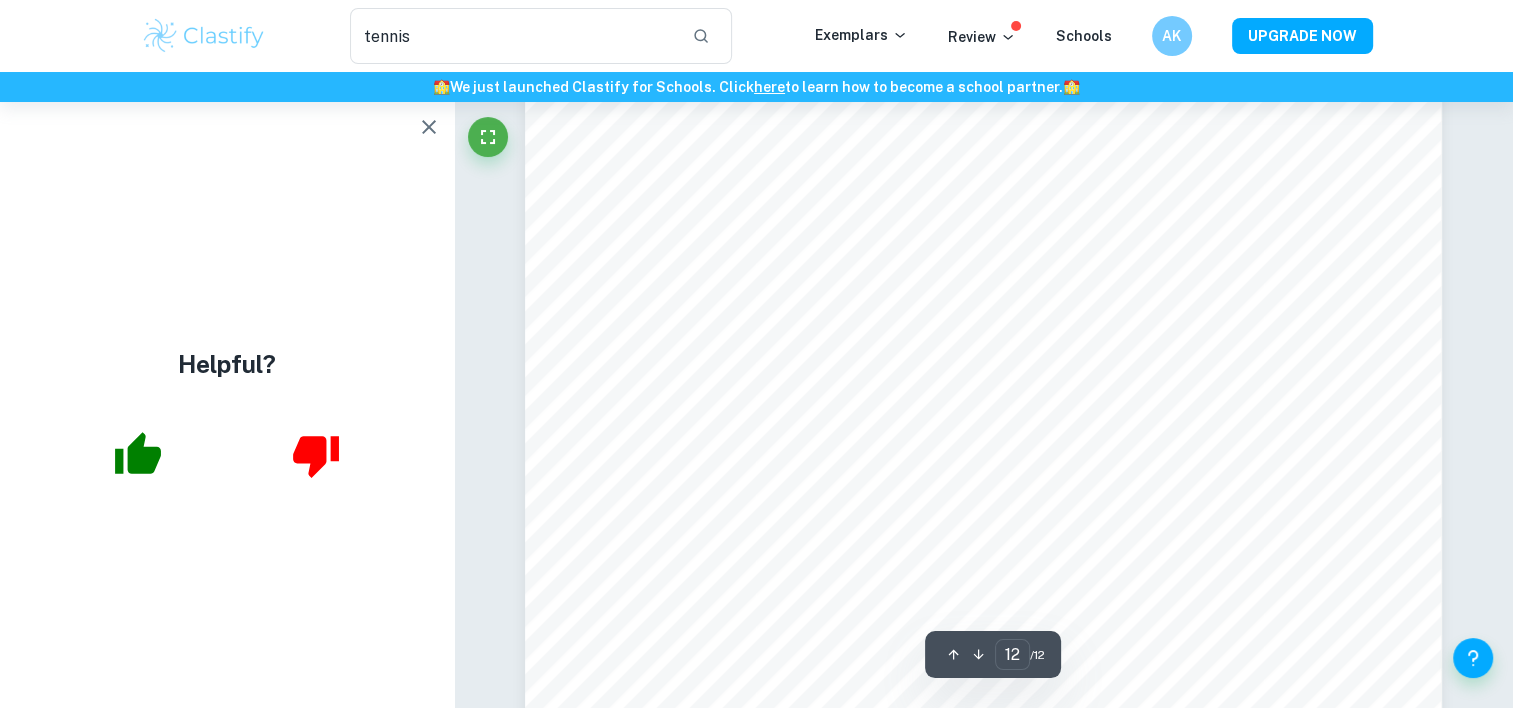 scroll, scrollTop: 15420, scrollLeft: 0, axis: vertical 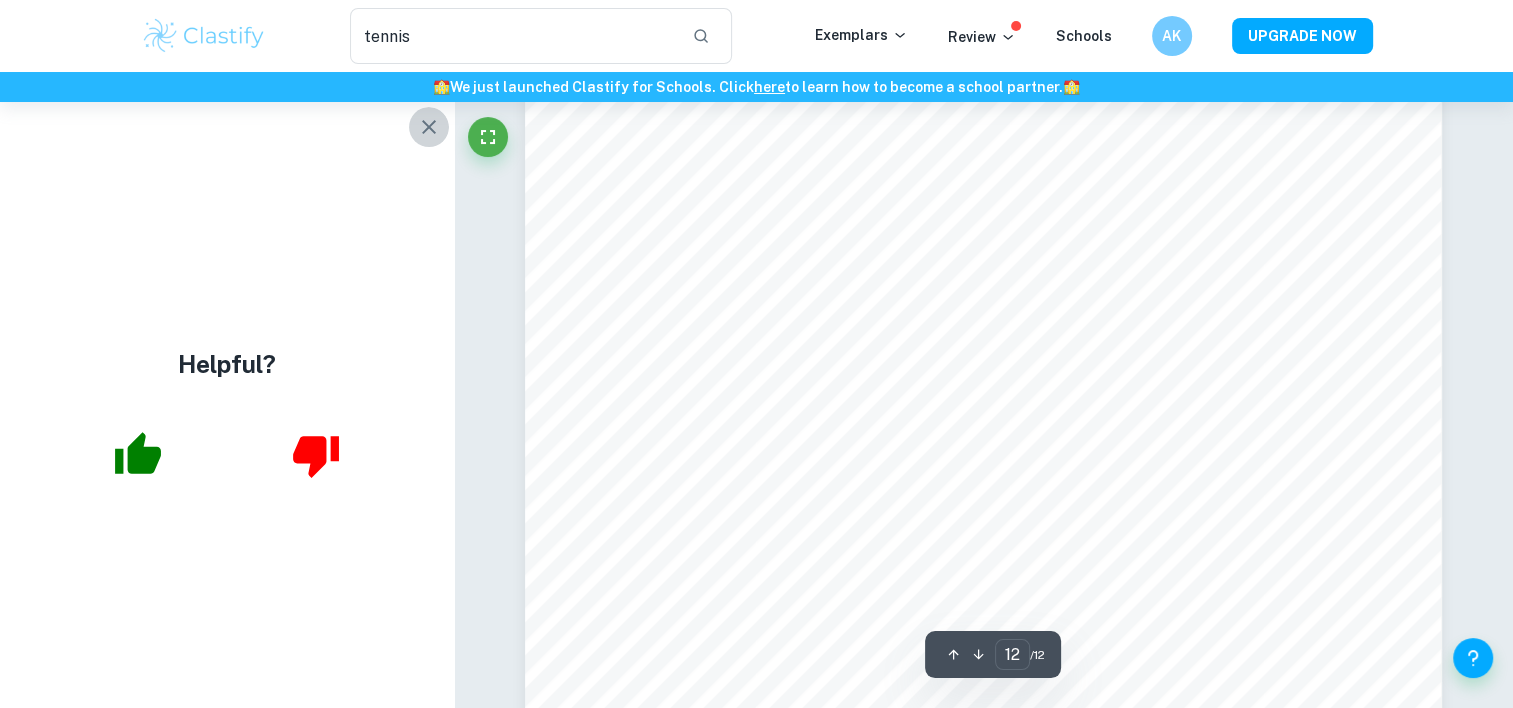 click 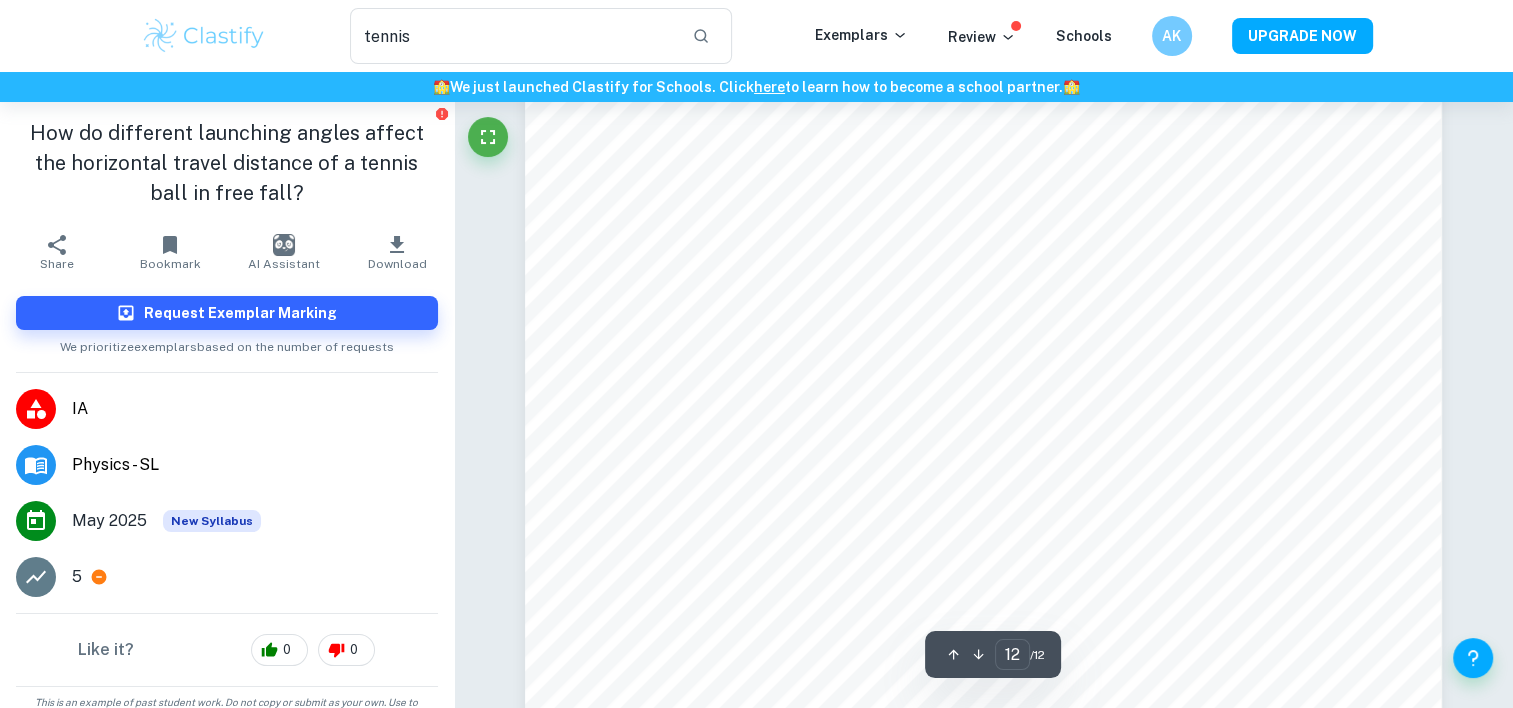 scroll, scrollTop: 15526, scrollLeft: 0, axis: vertical 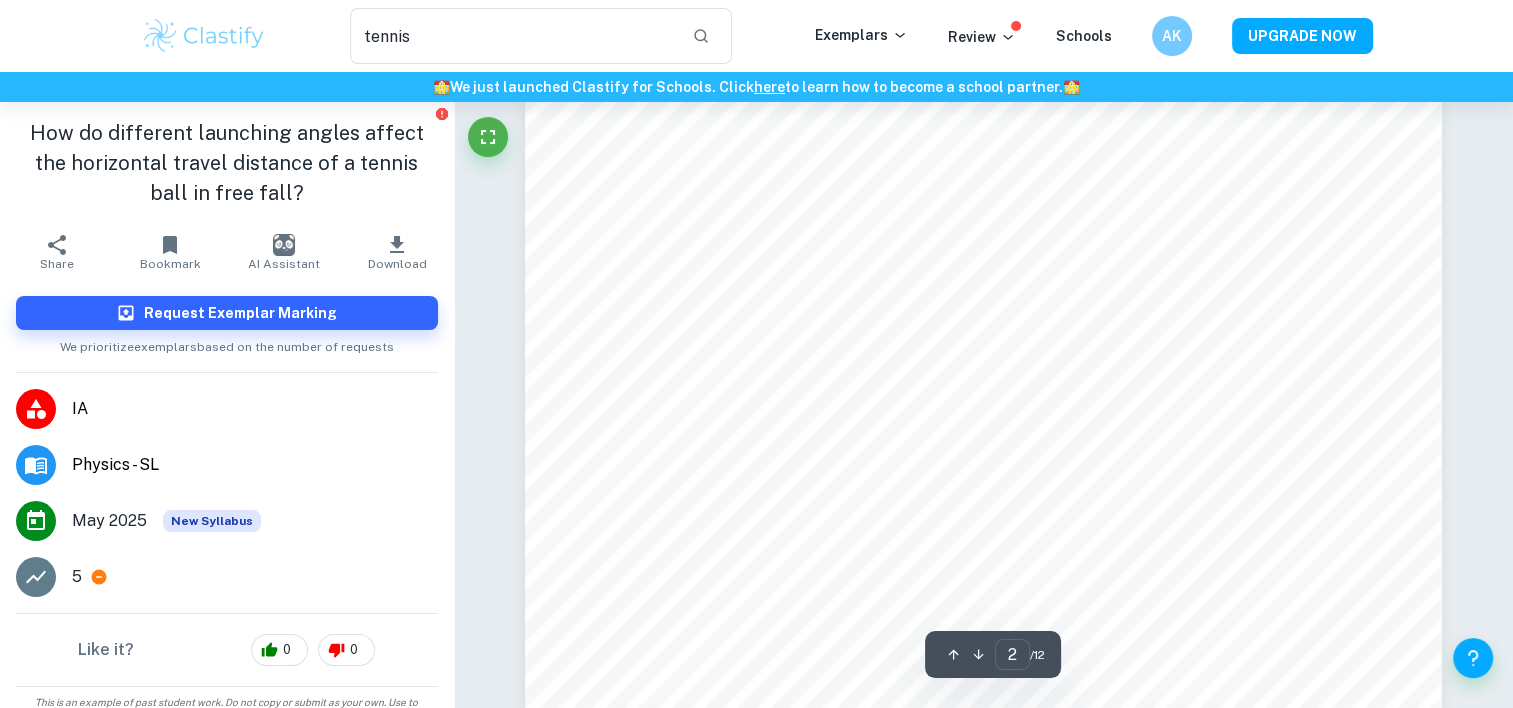 type on "1" 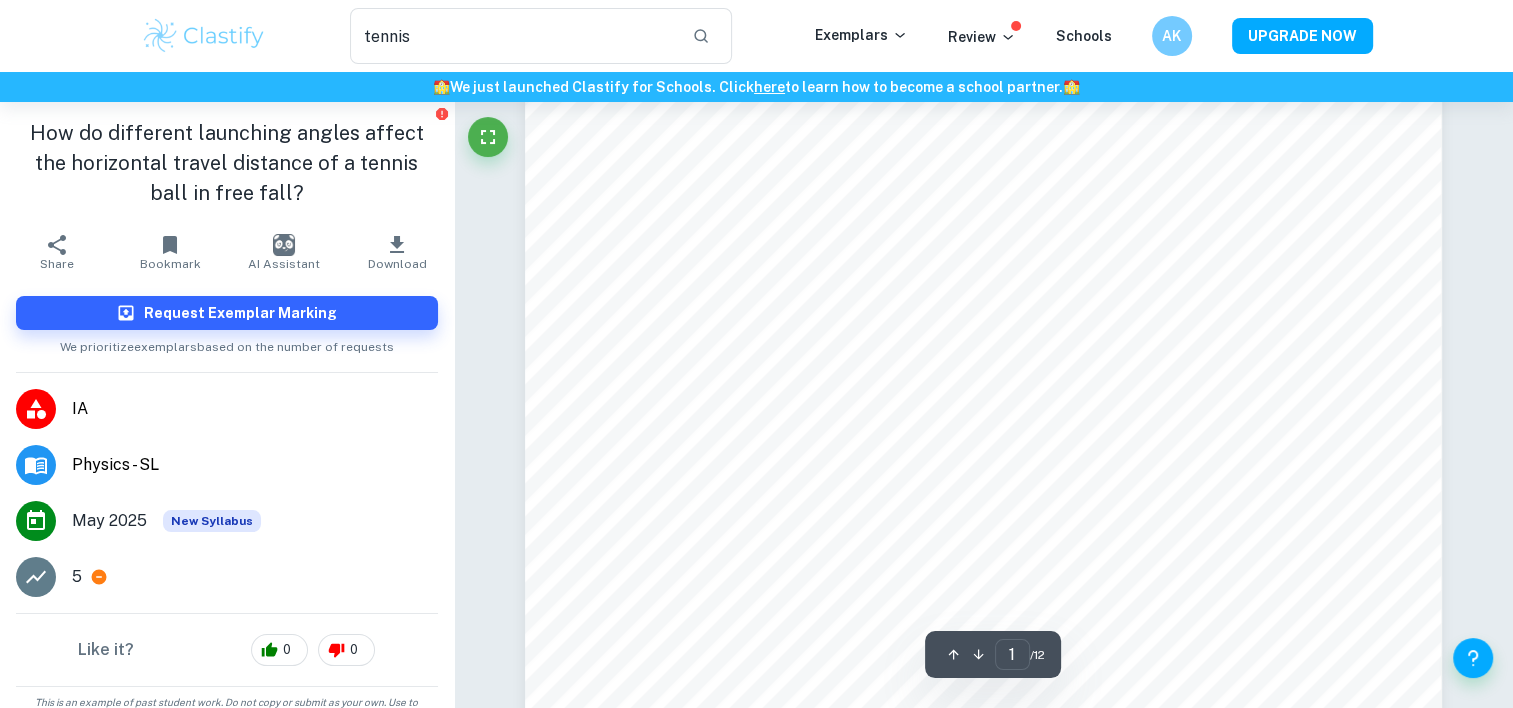 scroll, scrollTop: 0, scrollLeft: 0, axis: both 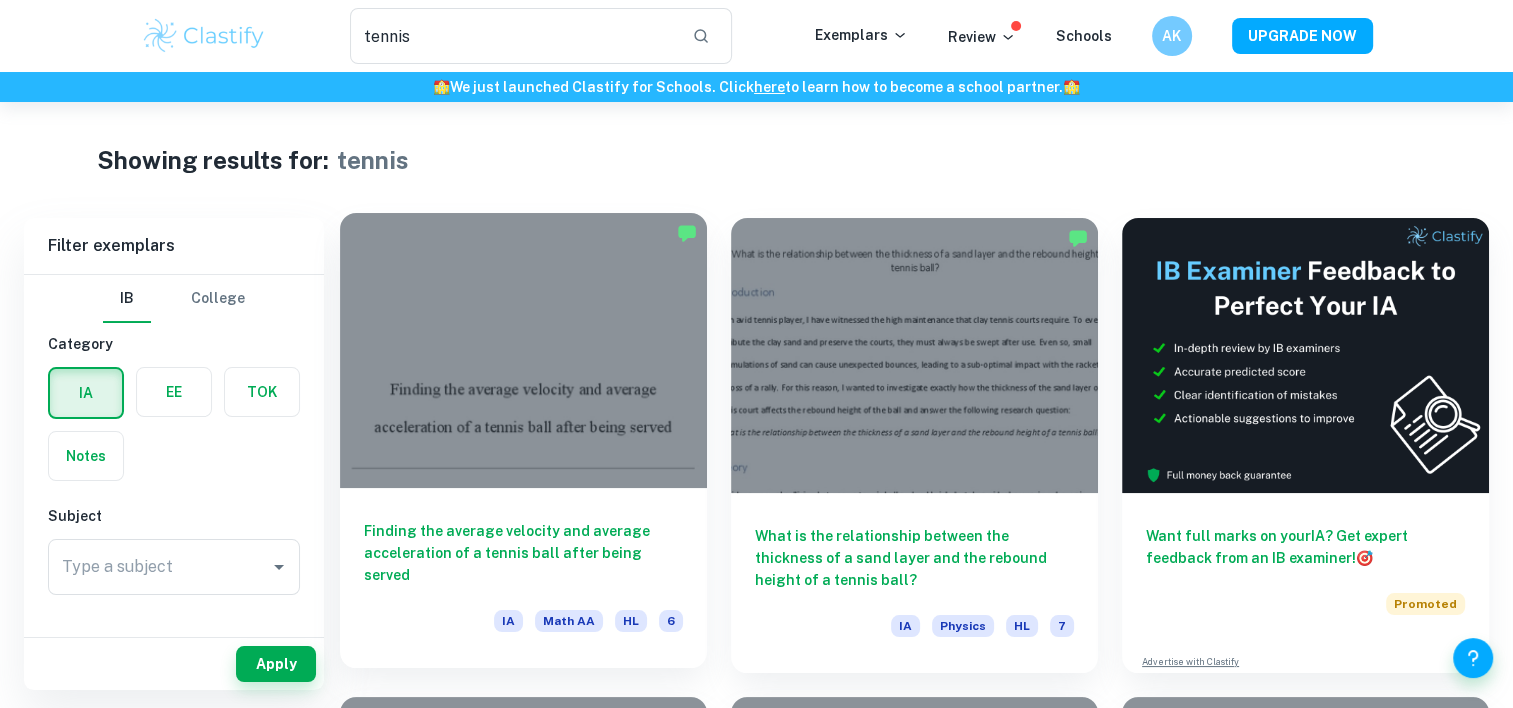 click at bounding box center (523, 350) 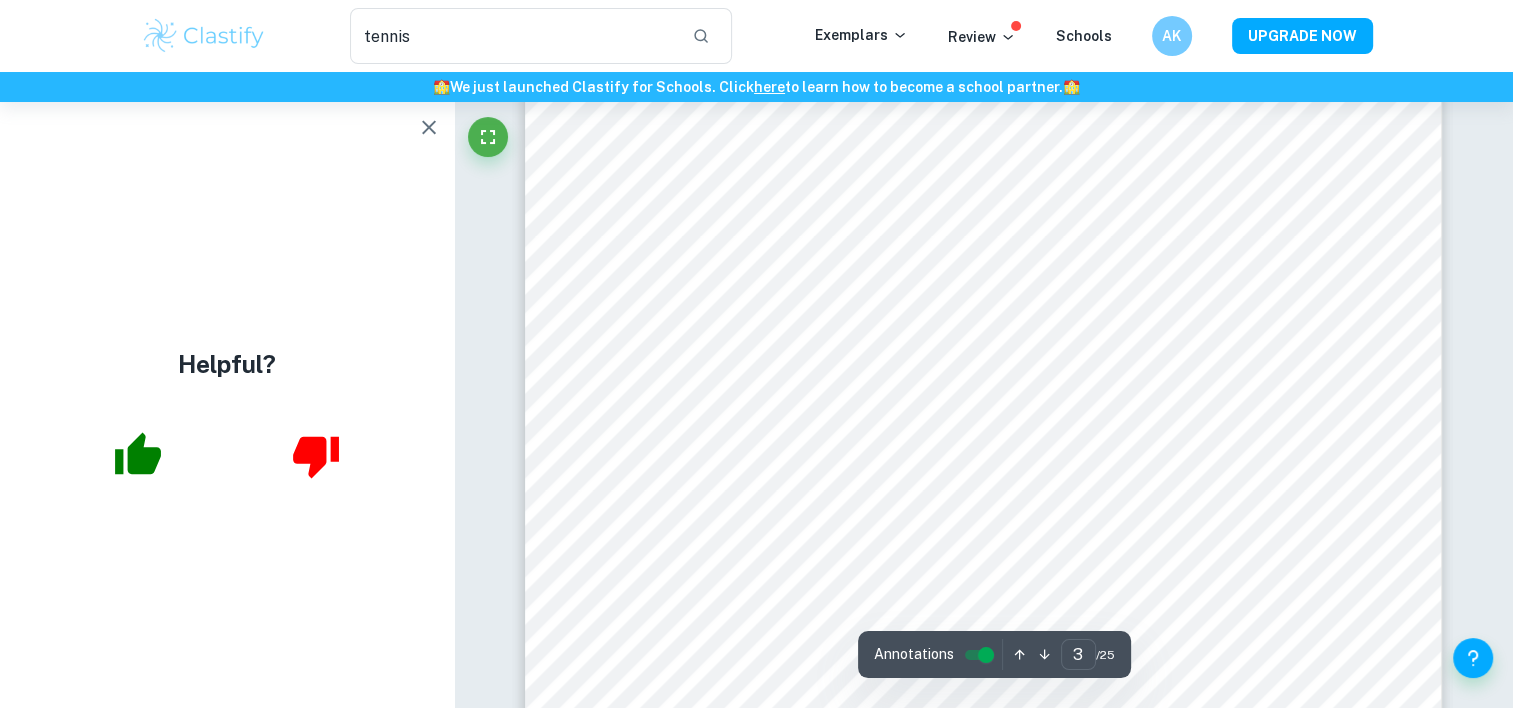 scroll, scrollTop: 3052, scrollLeft: 0, axis: vertical 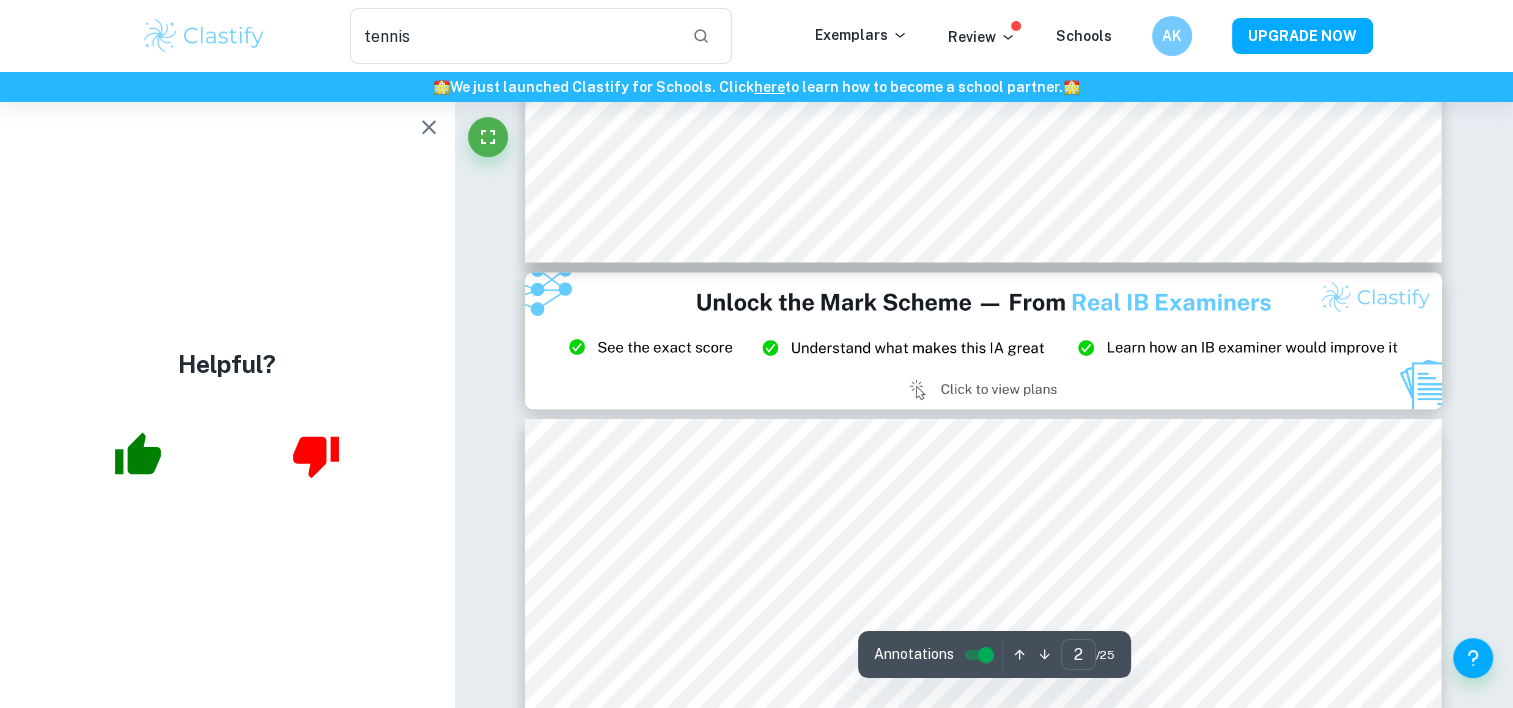 type on "3" 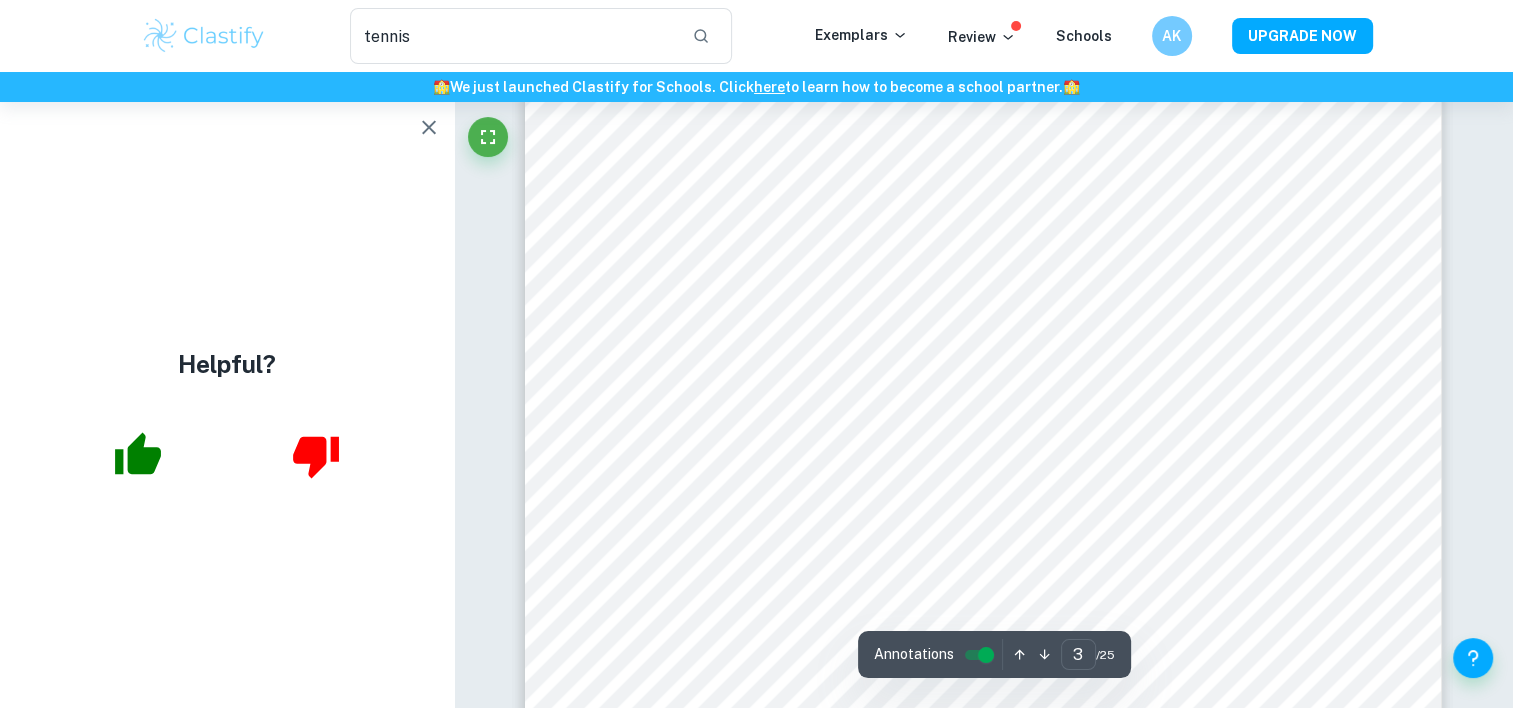scroll, scrollTop: 3317, scrollLeft: 0, axis: vertical 